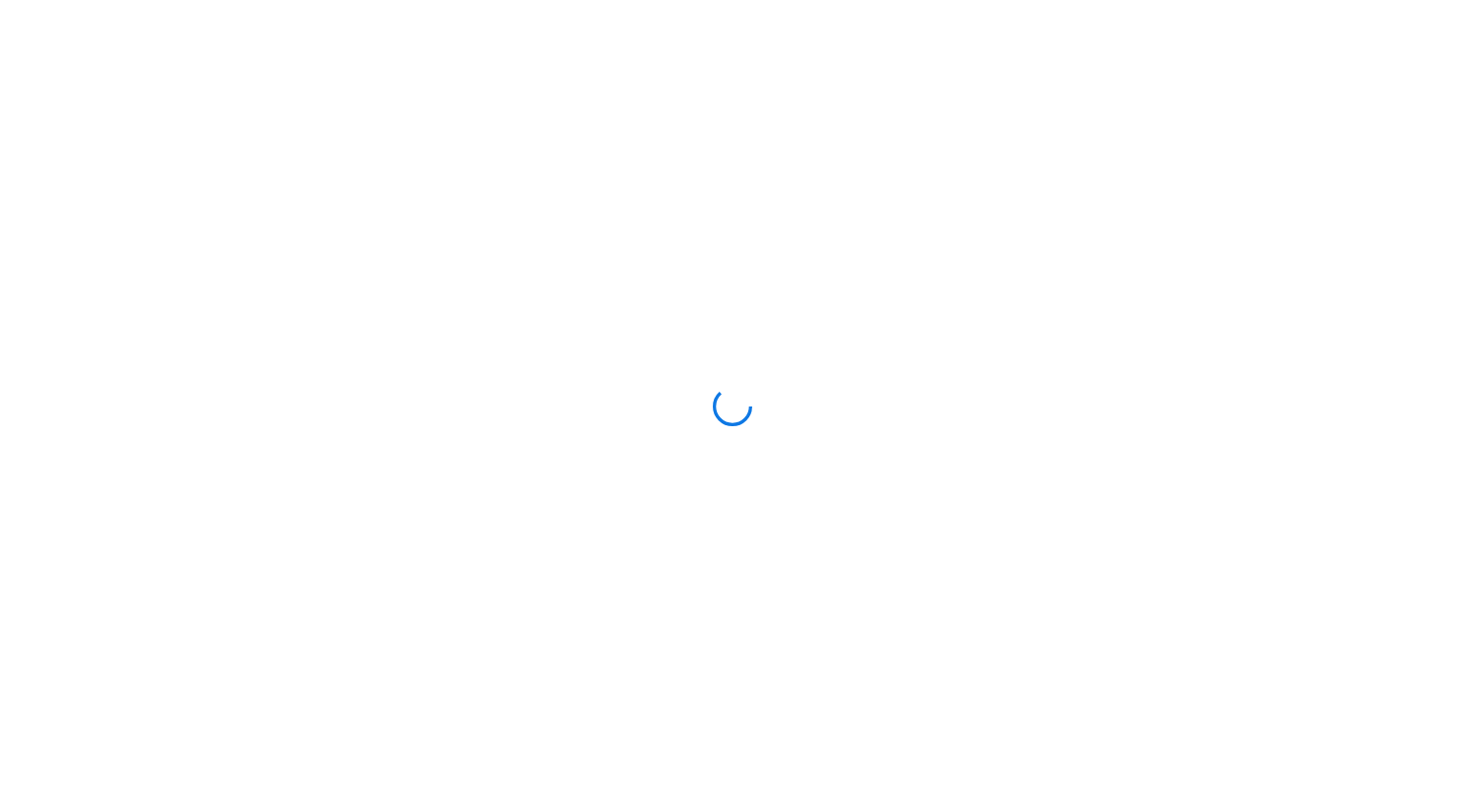 scroll, scrollTop: 0, scrollLeft: 0, axis: both 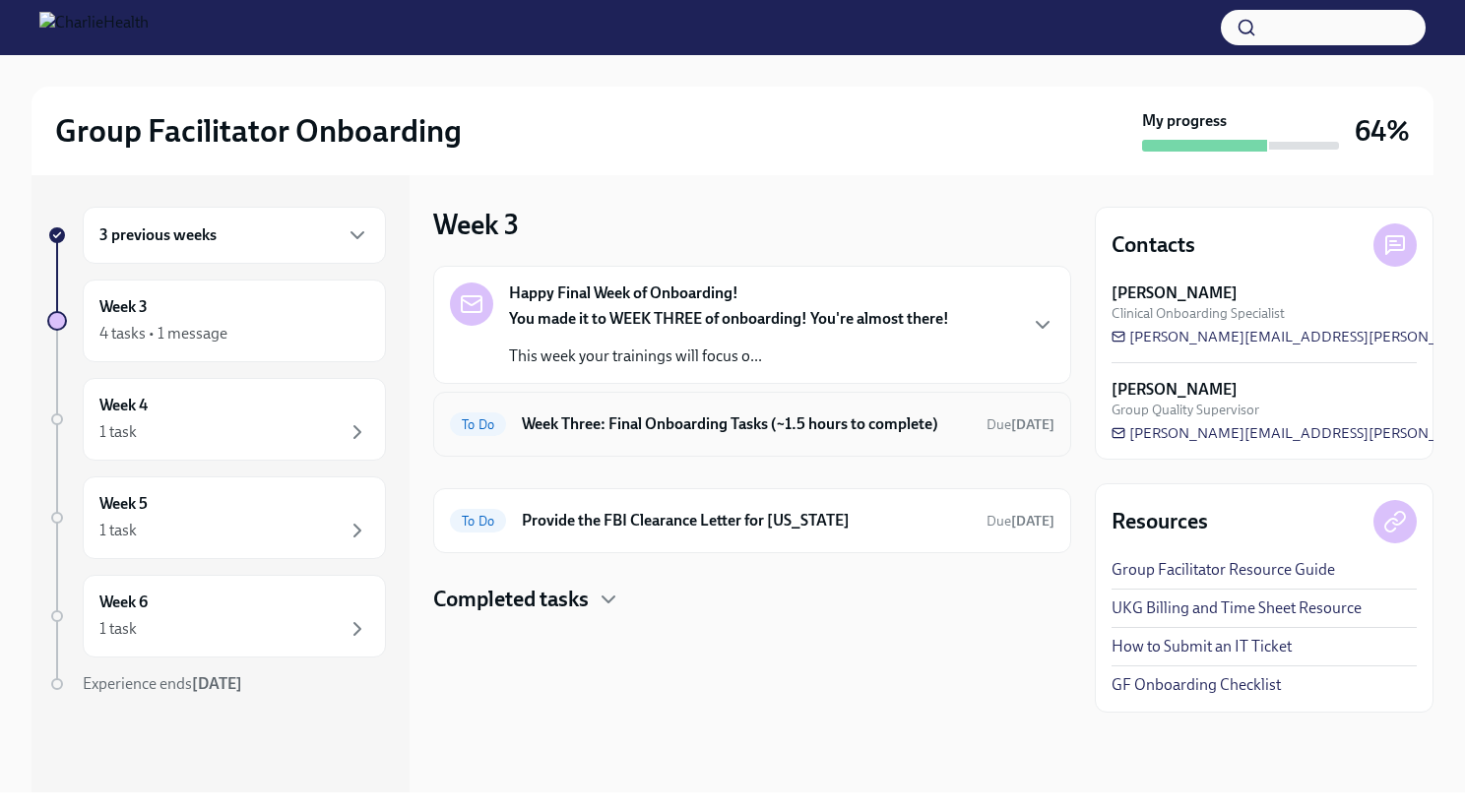 click on "Week Three: Final Onboarding Tasks (~1.5 hours to complete)" at bounding box center (746, 424) 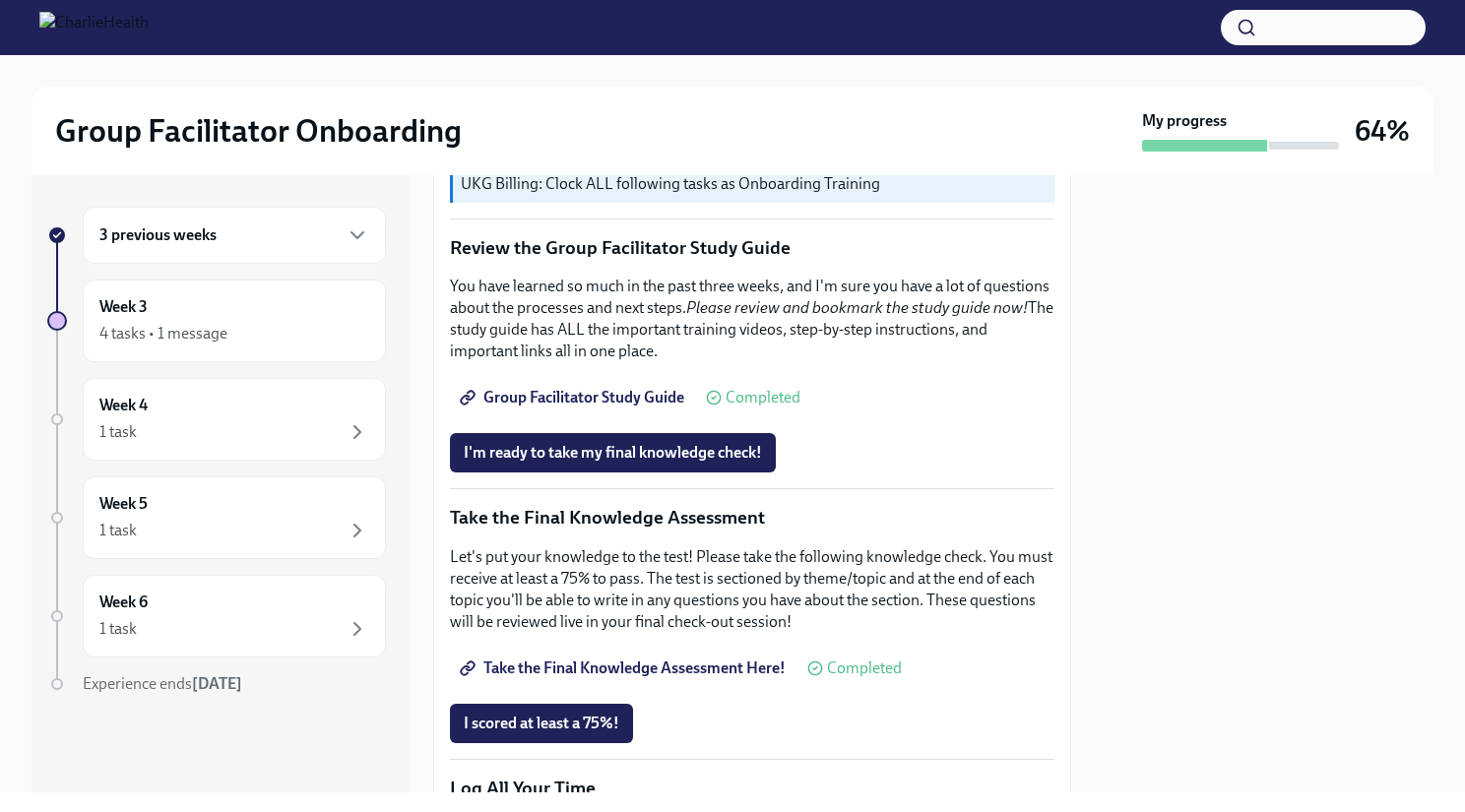 scroll, scrollTop: 787, scrollLeft: 0, axis: vertical 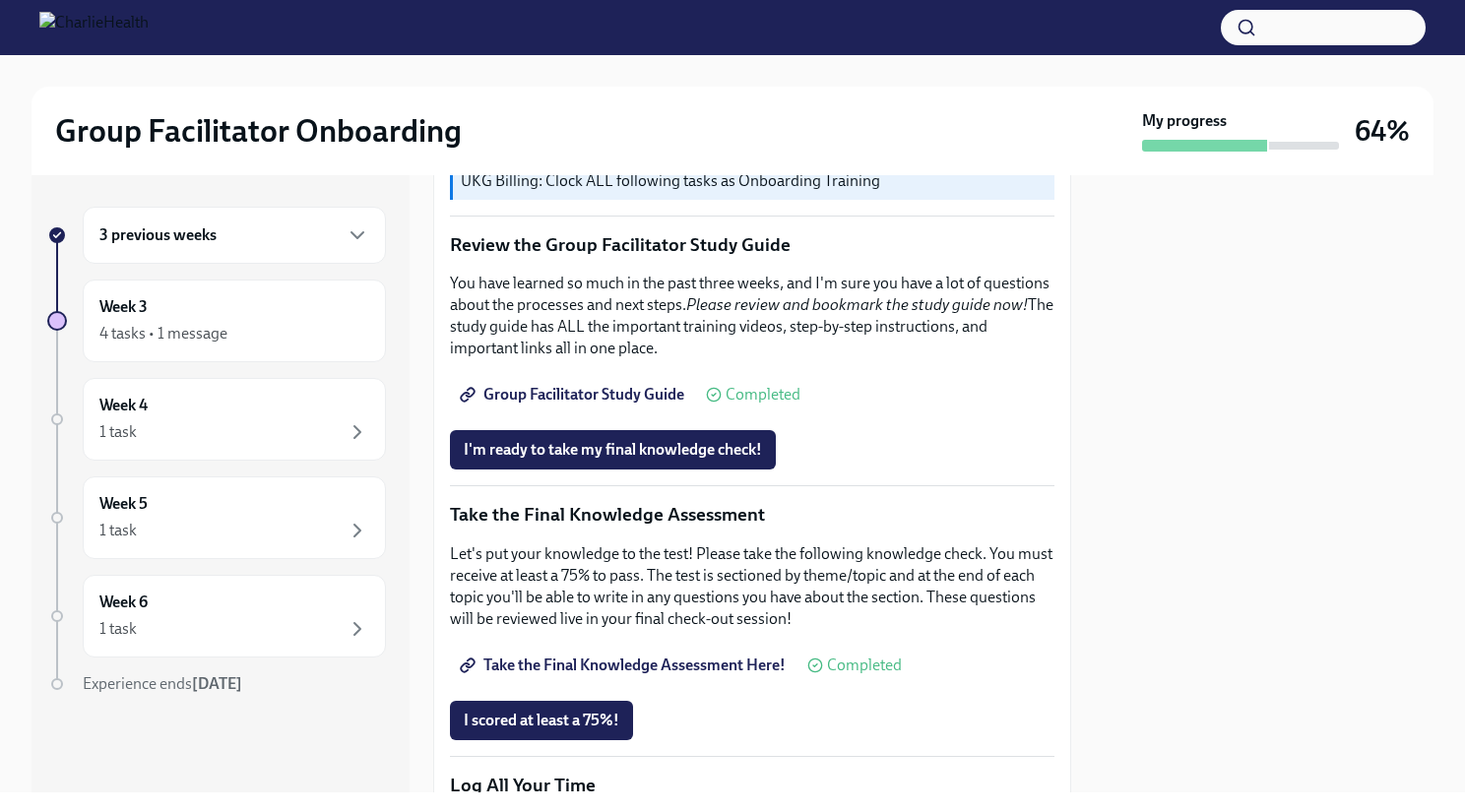 click on "Group Facilitator Study Guide" at bounding box center (574, 395) 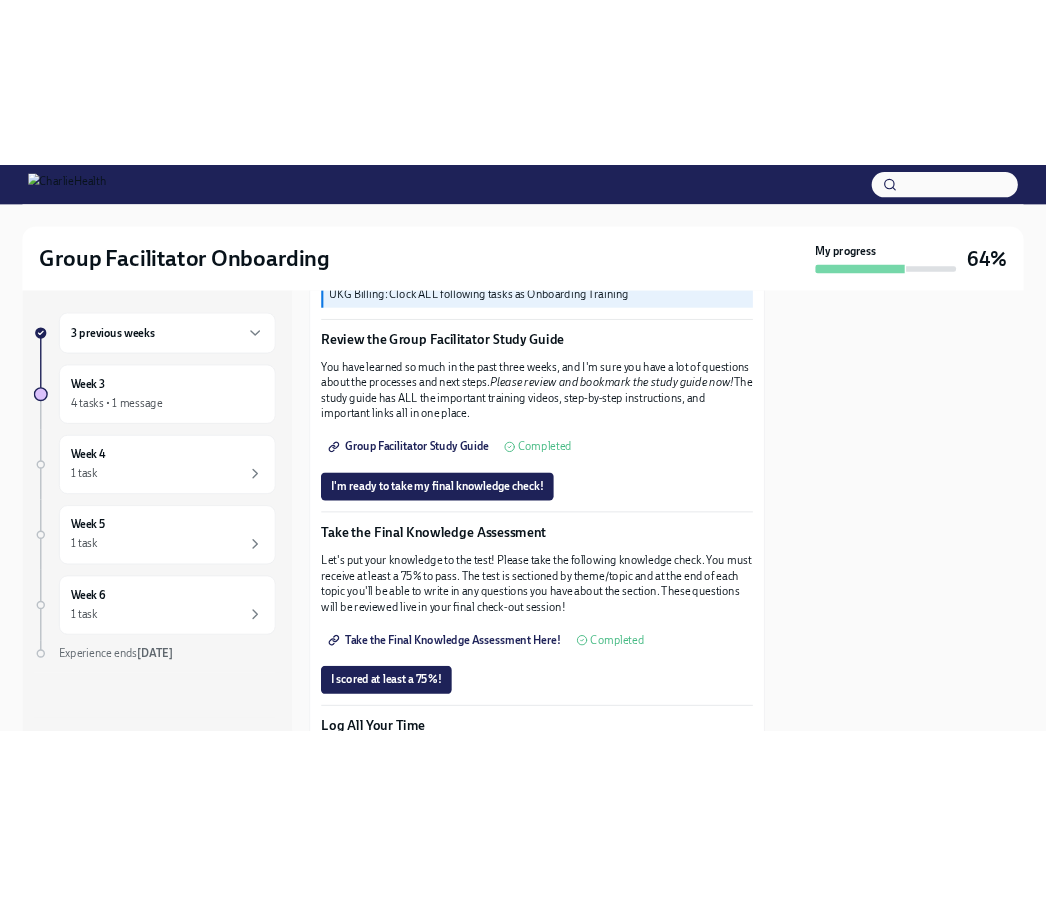 scroll, scrollTop: 1000, scrollLeft: 0, axis: vertical 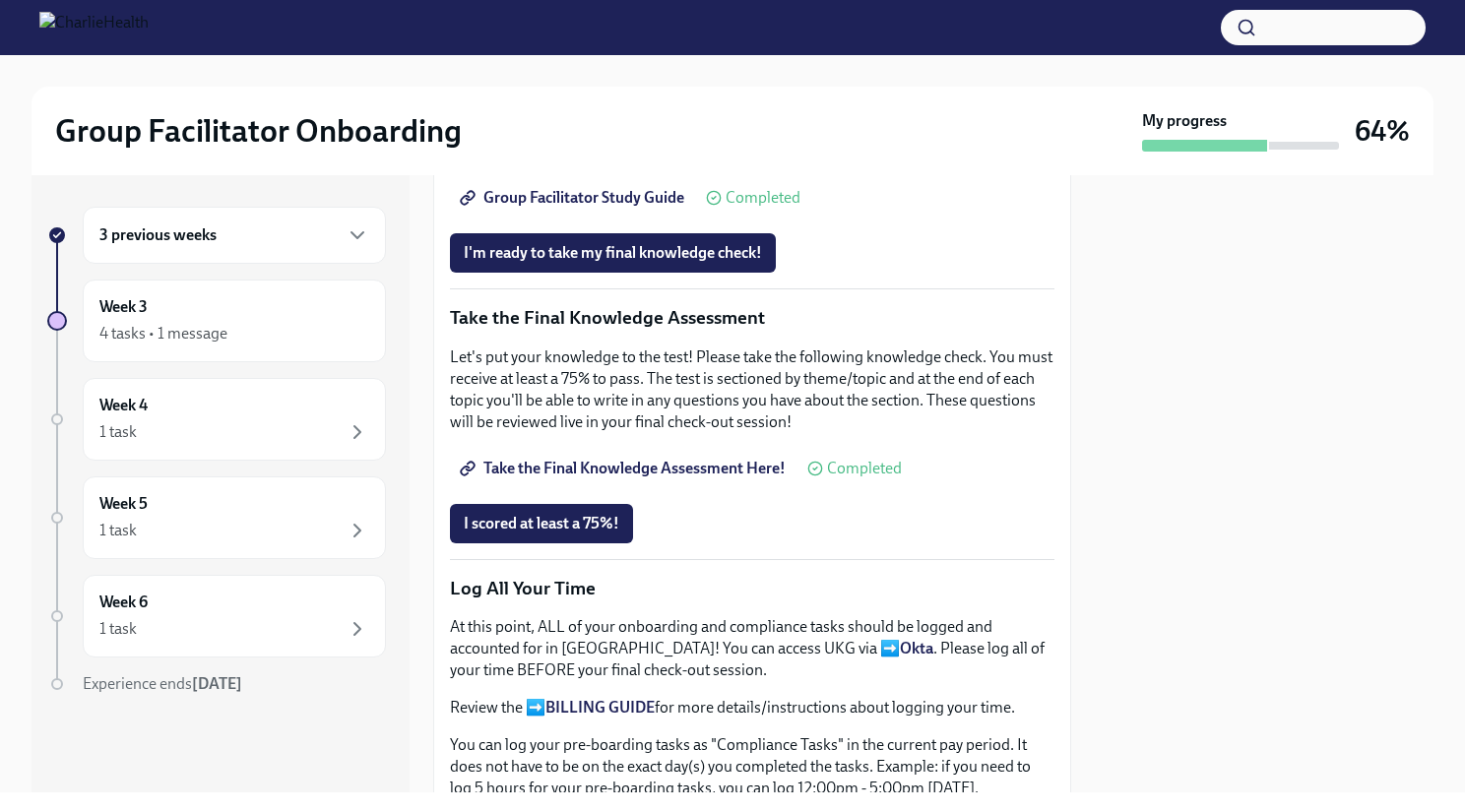 click on "Take the Final Knowledge Assessment Here!" at bounding box center [624, 468] 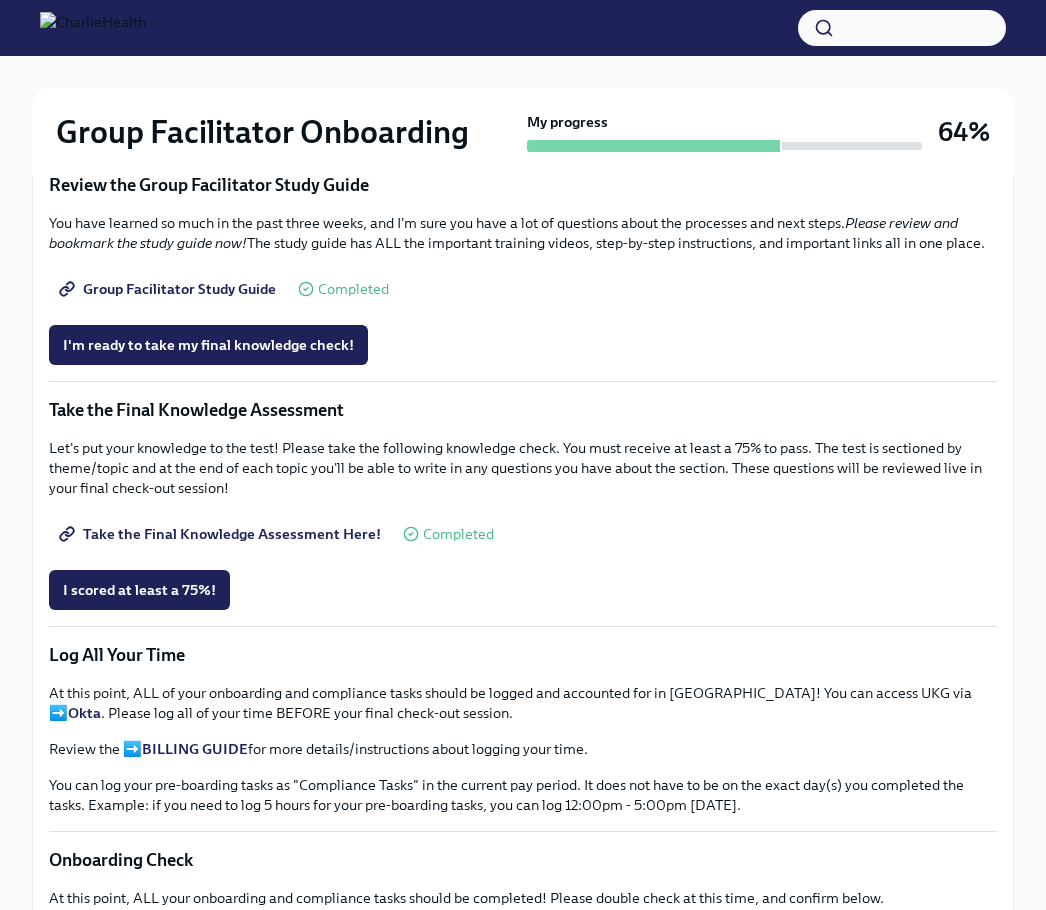 scroll, scrollTop: 1200, scrollLeft: 0, axis: vertical 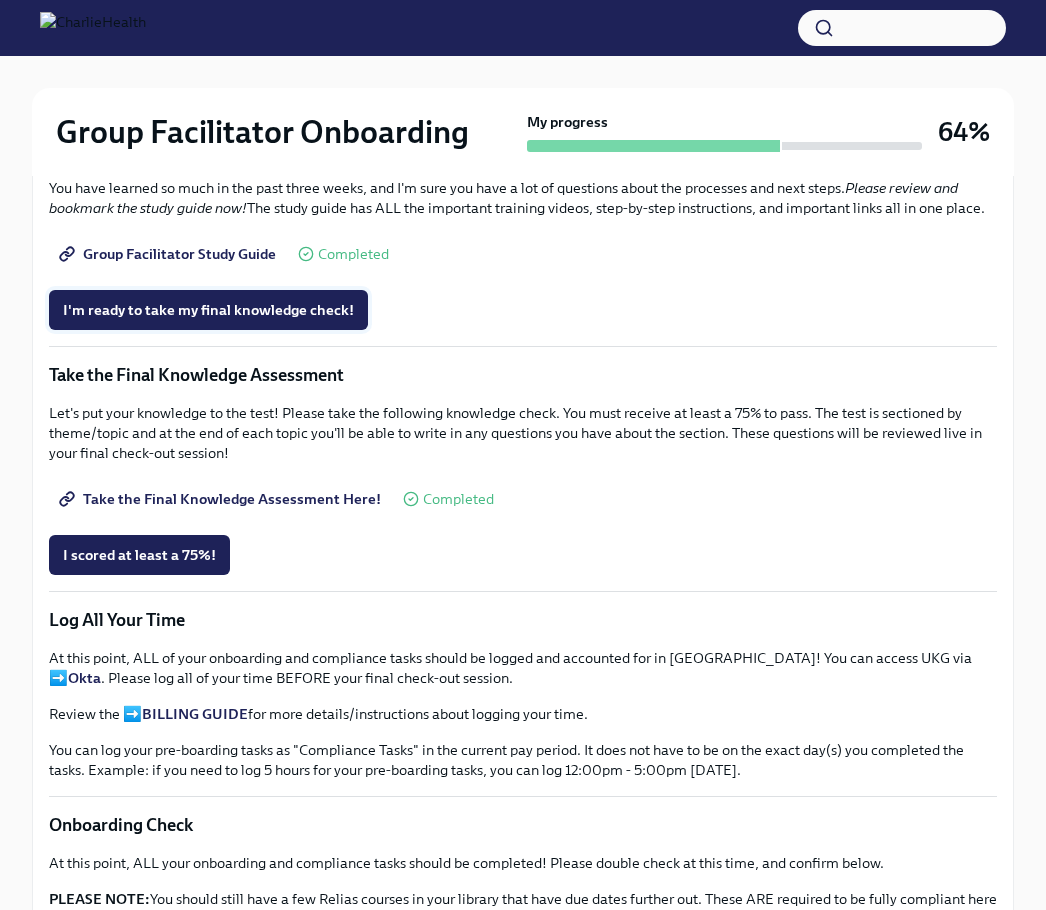 click on "I'm ready to take my final knowledge check!" at bounding box center (208, 310) 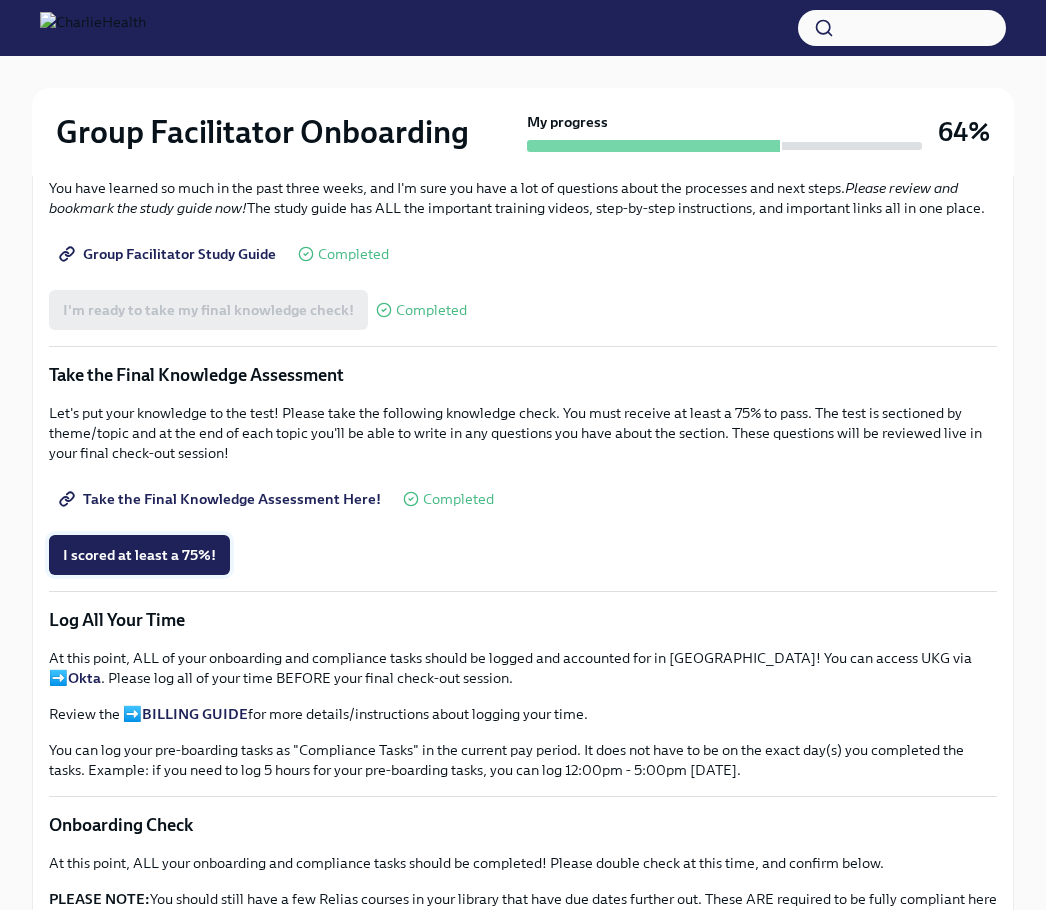 click on "I scored at least a 75%!" at bounding box center (139, 555) 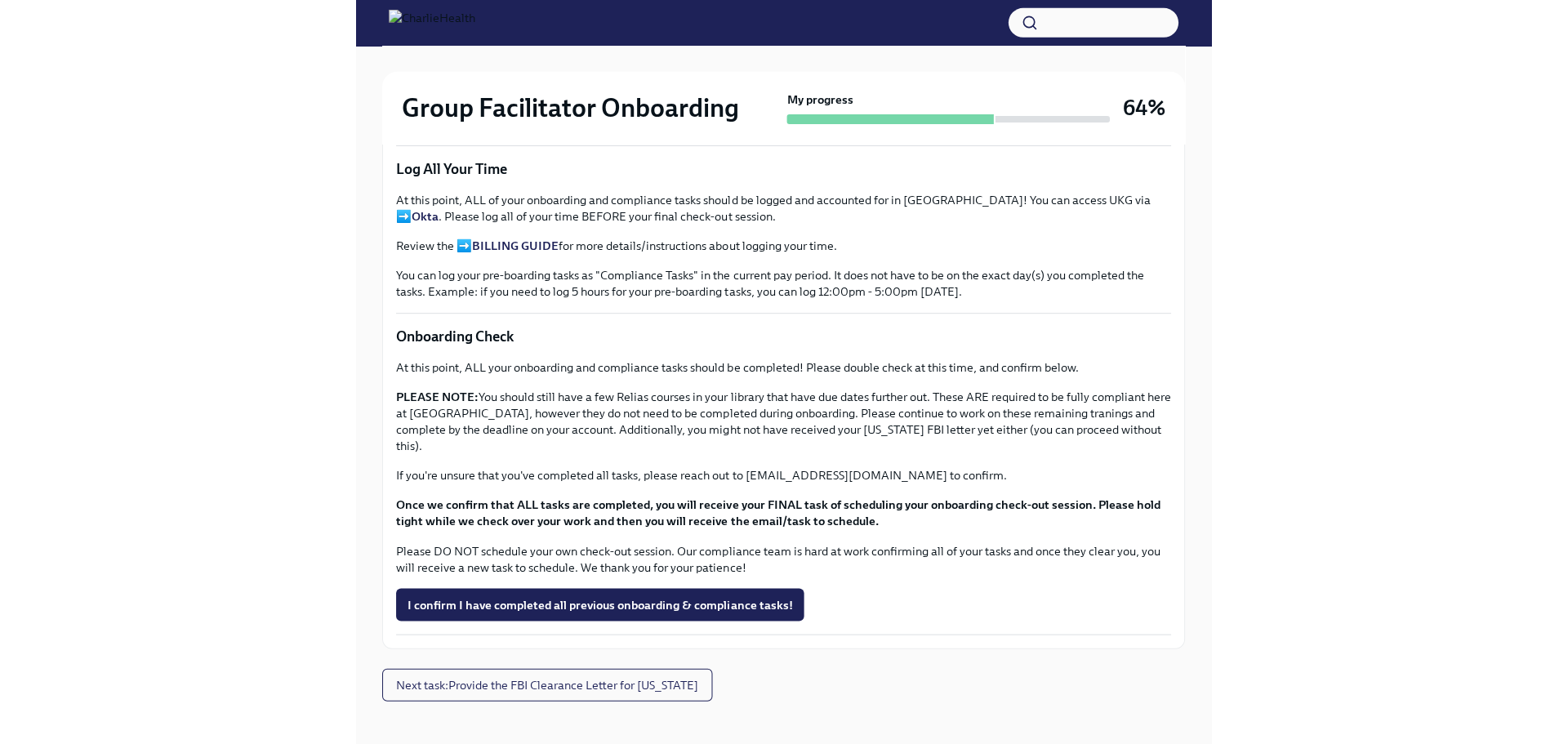 scroll, scrollTop: 0, scrollLeft: 0, axis: both 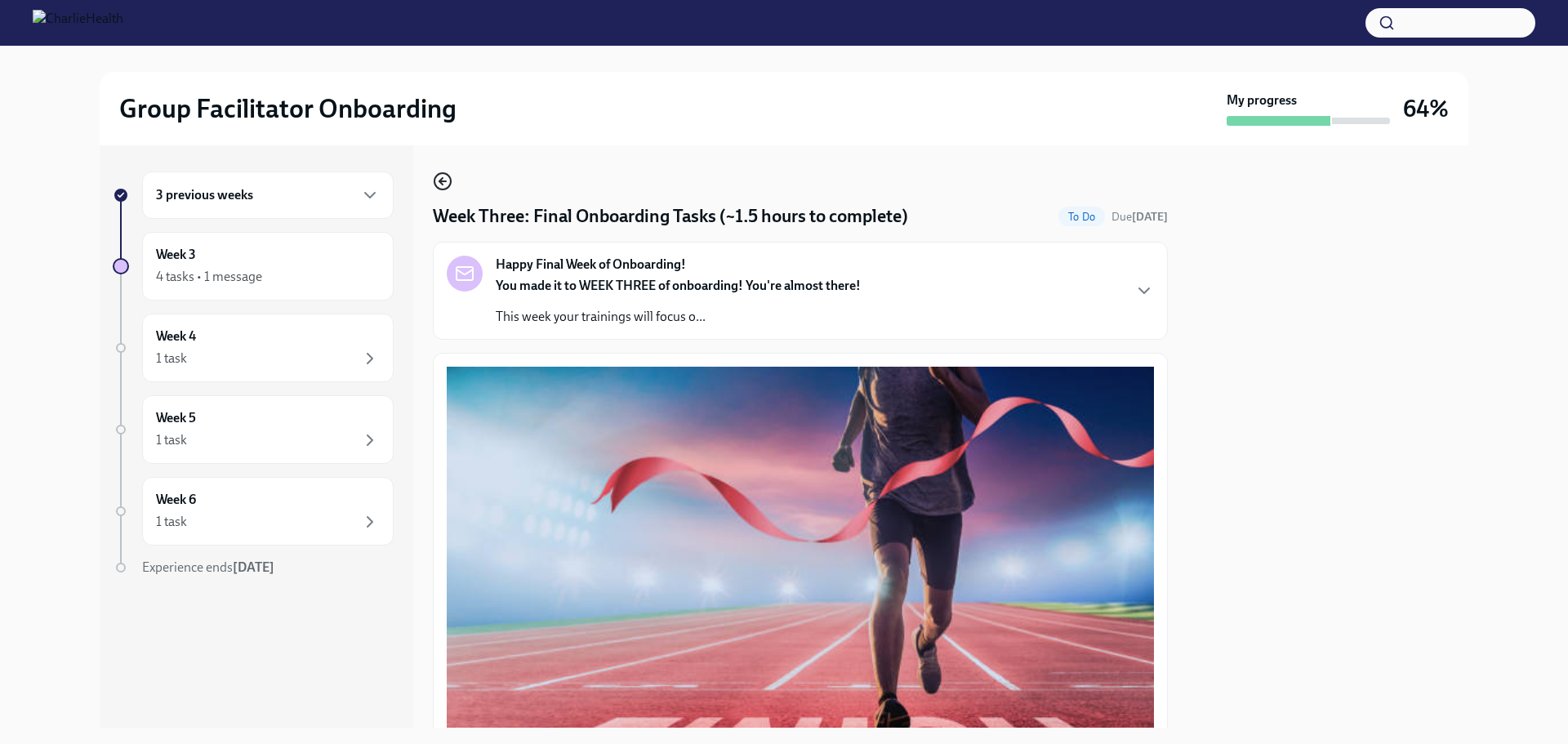 click 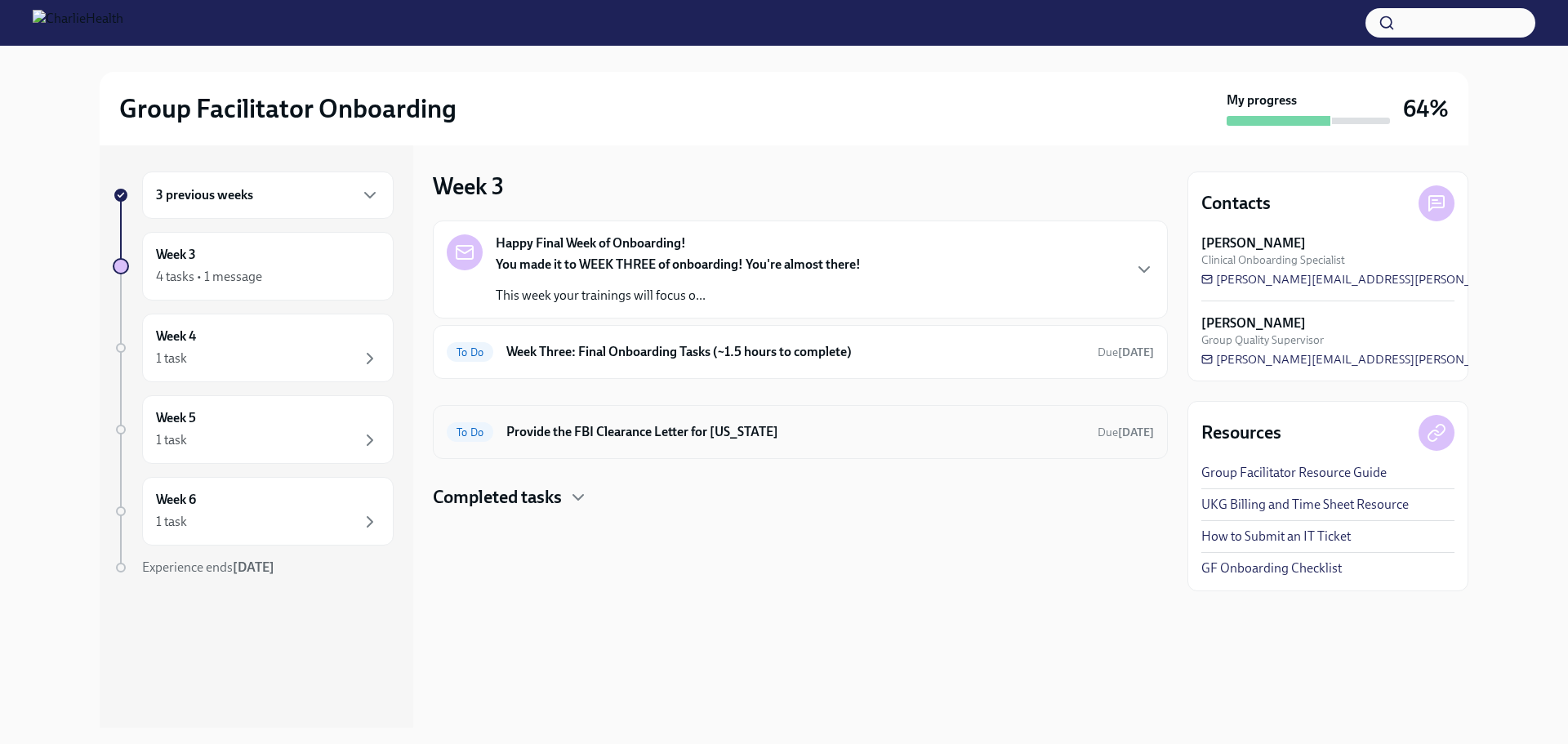 click on "Provide the FBI Clearance Letter for [US_STATE]" at bounding box center [795, 432] 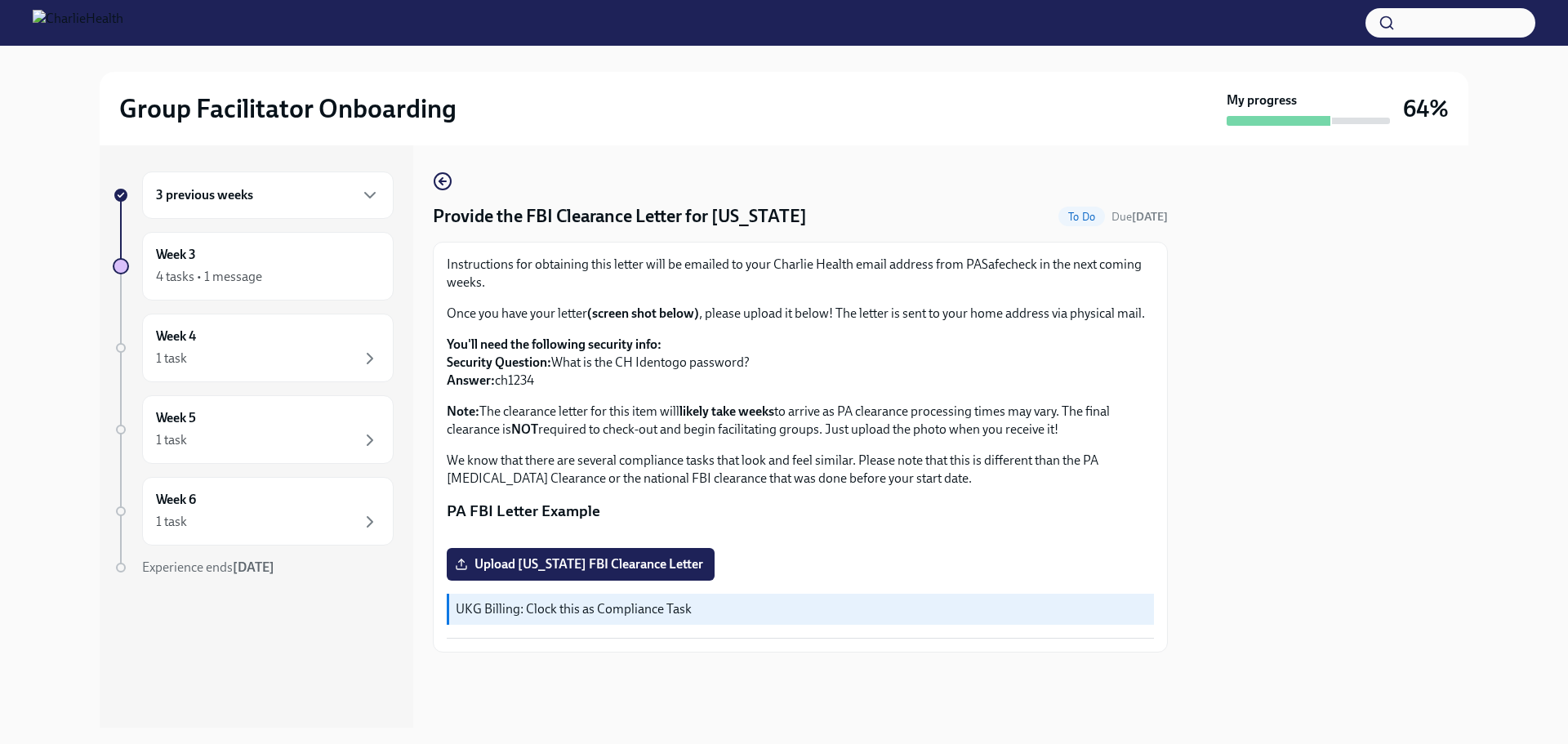 scroll, scrollTop: 0, scrollLeft: 0, axis: both 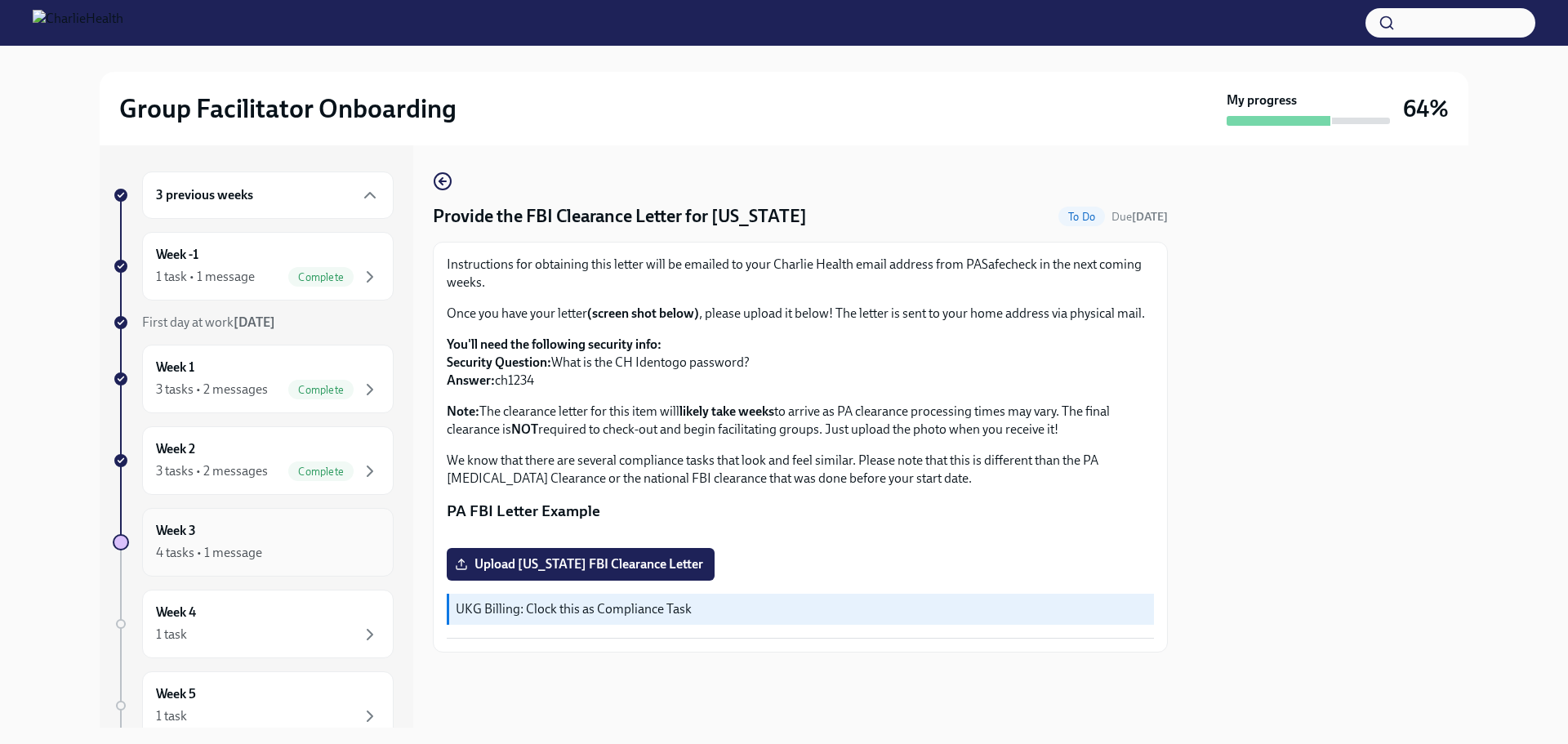 click on "4 tasks • 1 message" at bounding box center (268, 553) 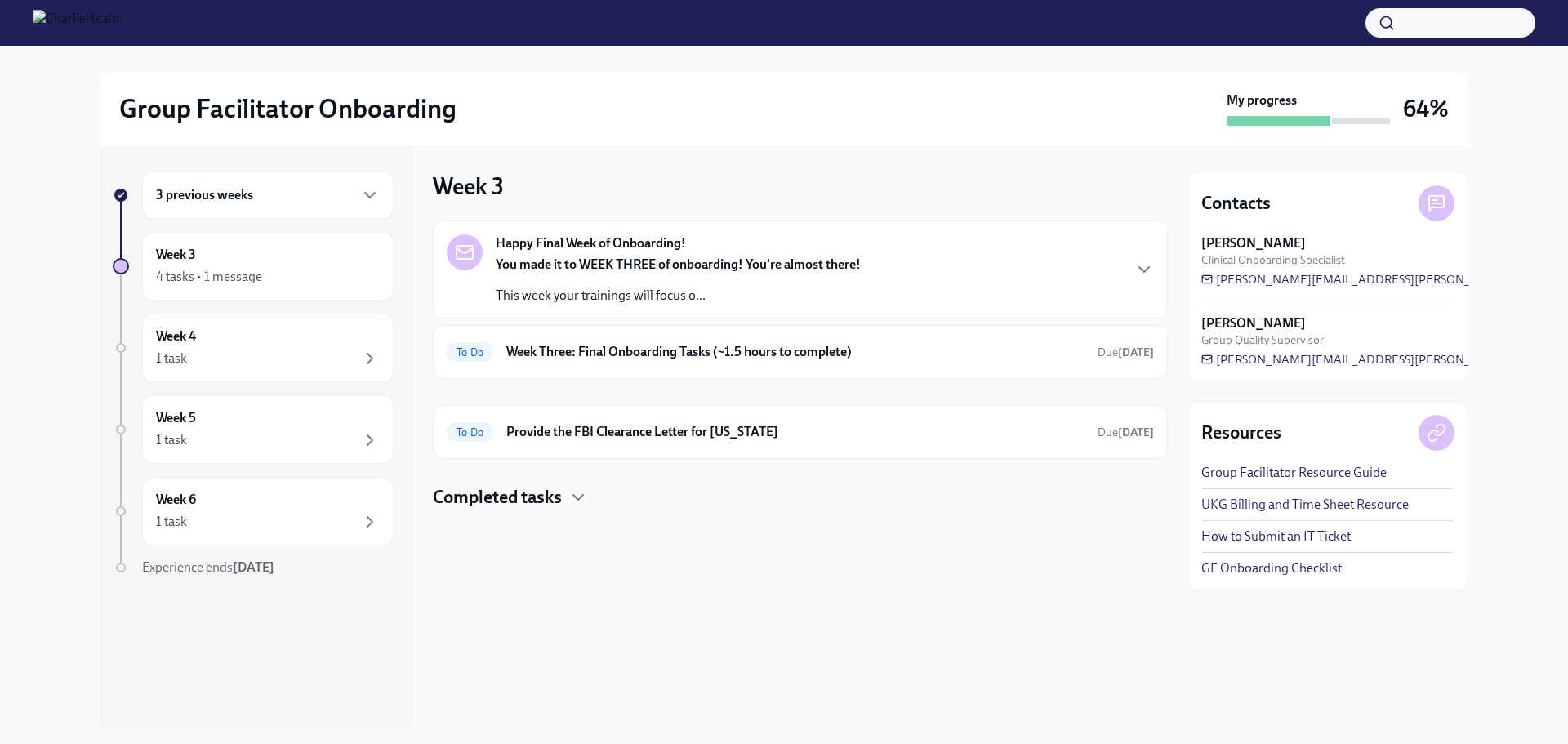 click on "You made it to WEEK THREE of onboarding! You're almost there!" at bounding box center (678, 264) 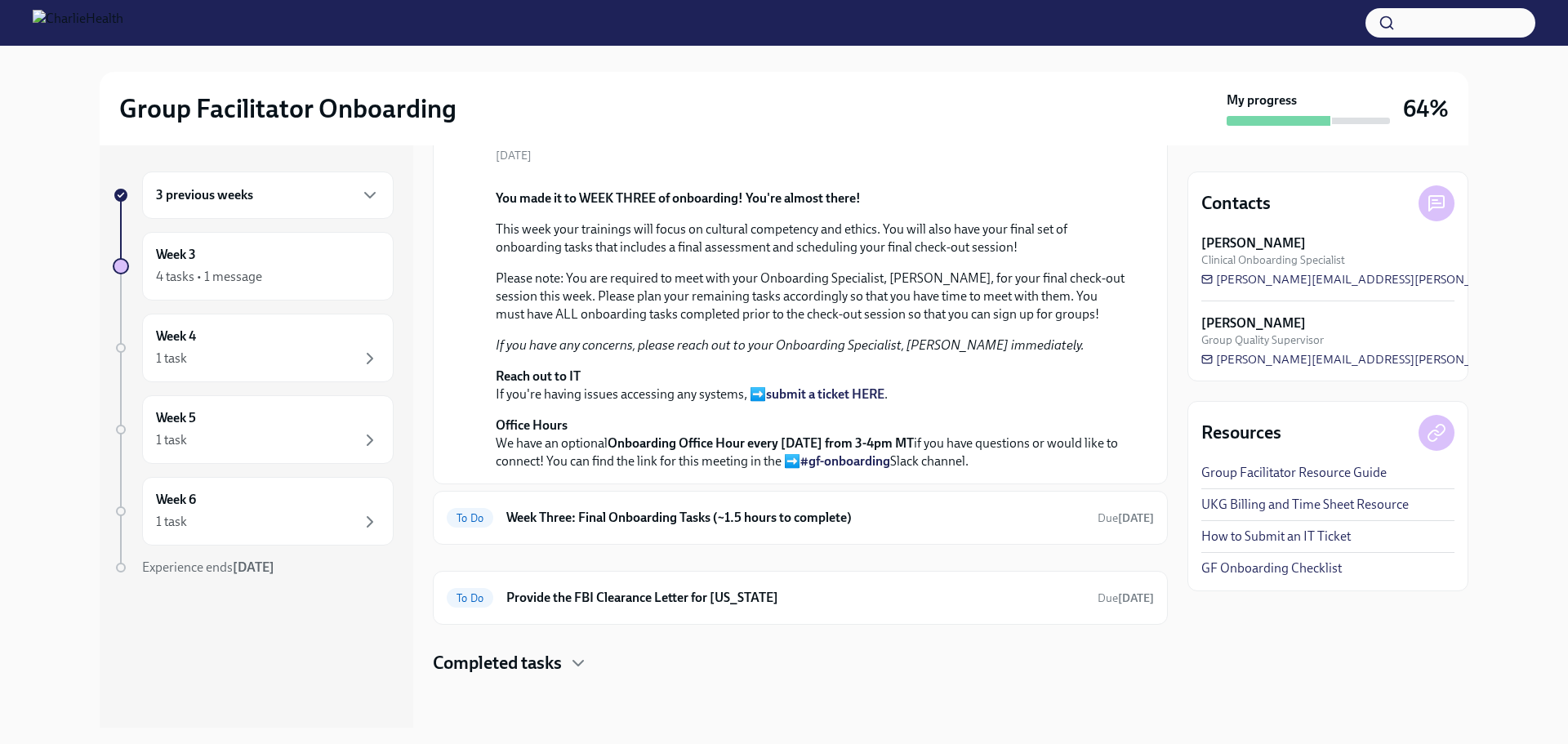 scroll, scrollTop: 496, scrollLeft: 0, axis: vertical 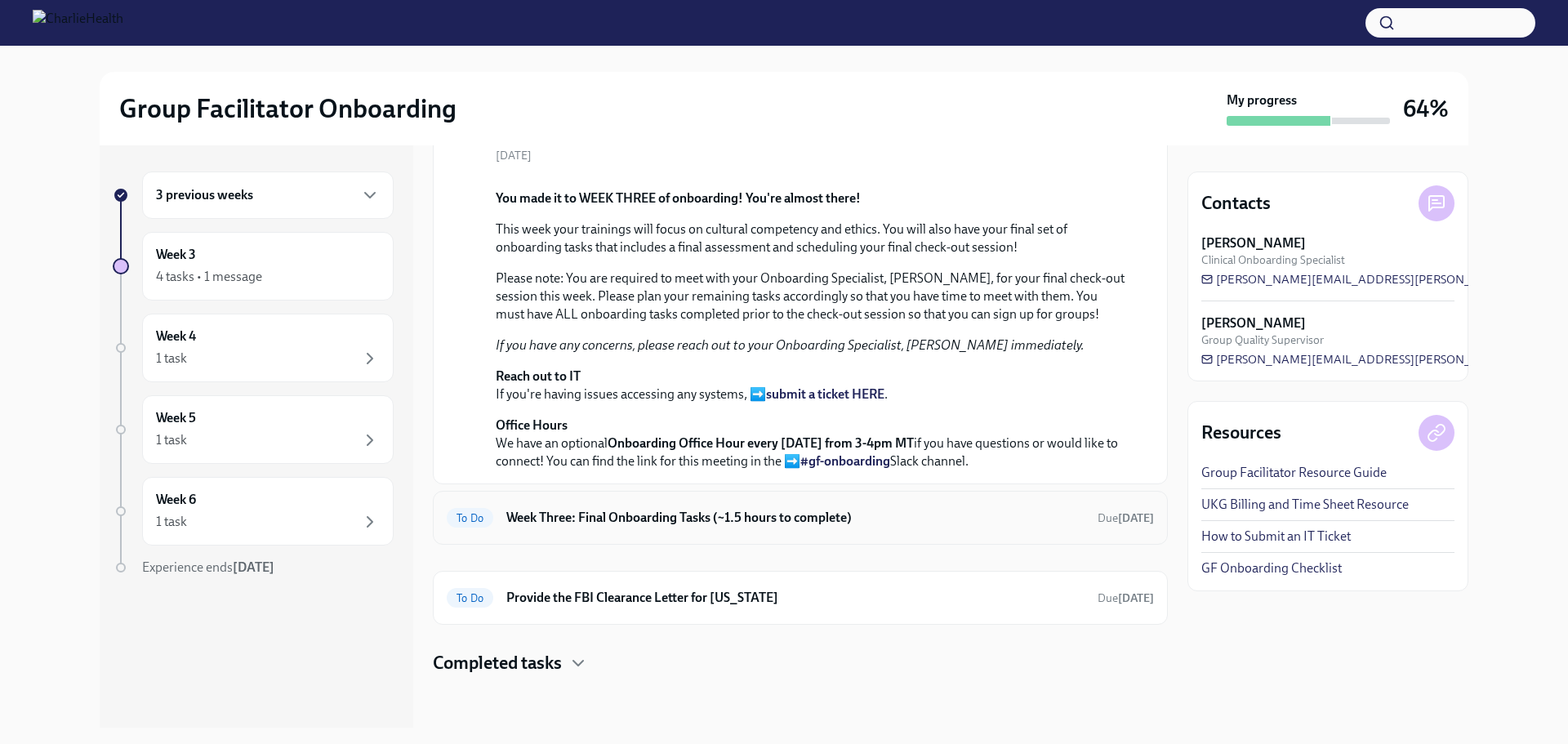 click on "Week Three: Final Onboarding Tasks (~1.5 hours to complete)" at bounding box center [795, 518] 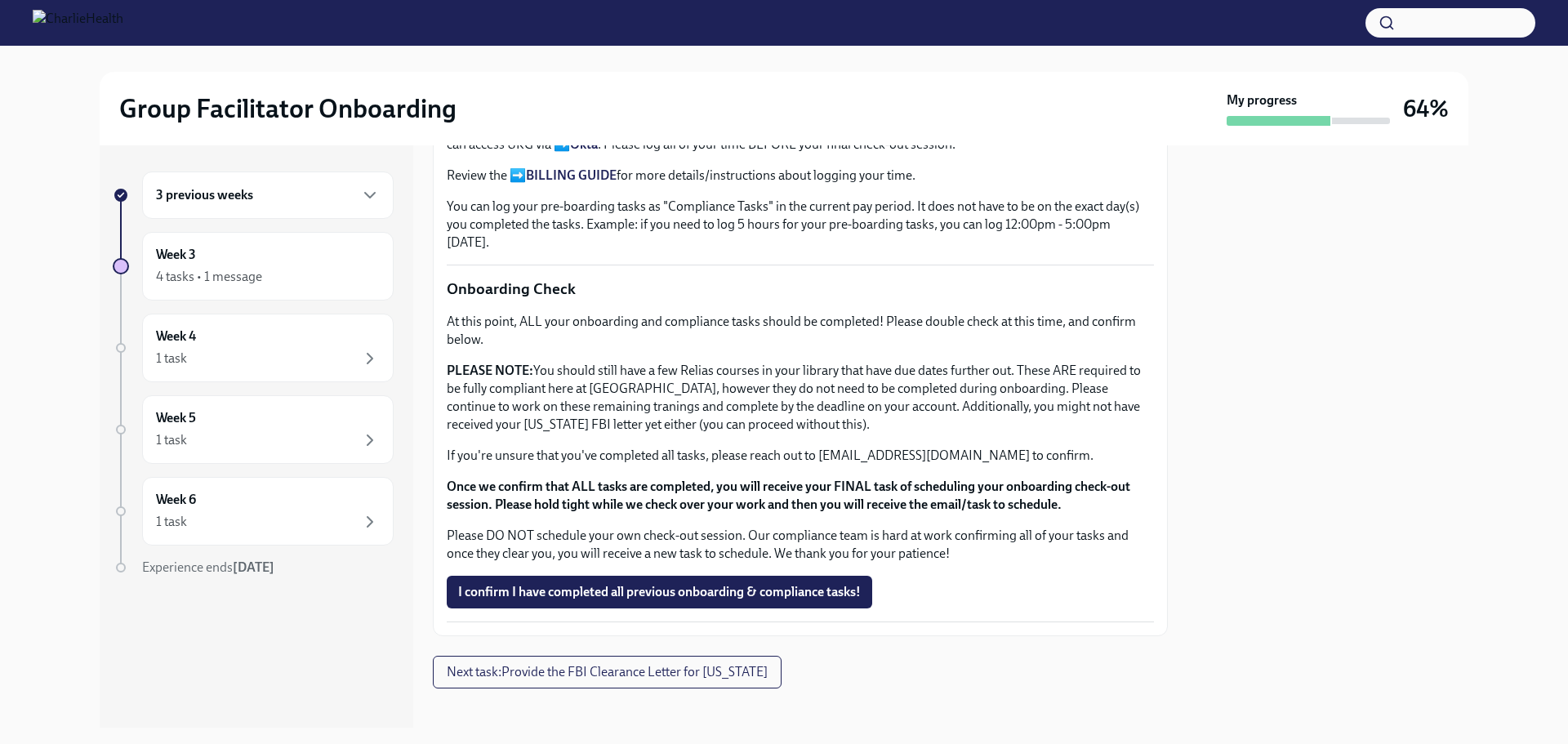 scroll, scrollTop: 1292, scrollLeft: 0, axis: vertical 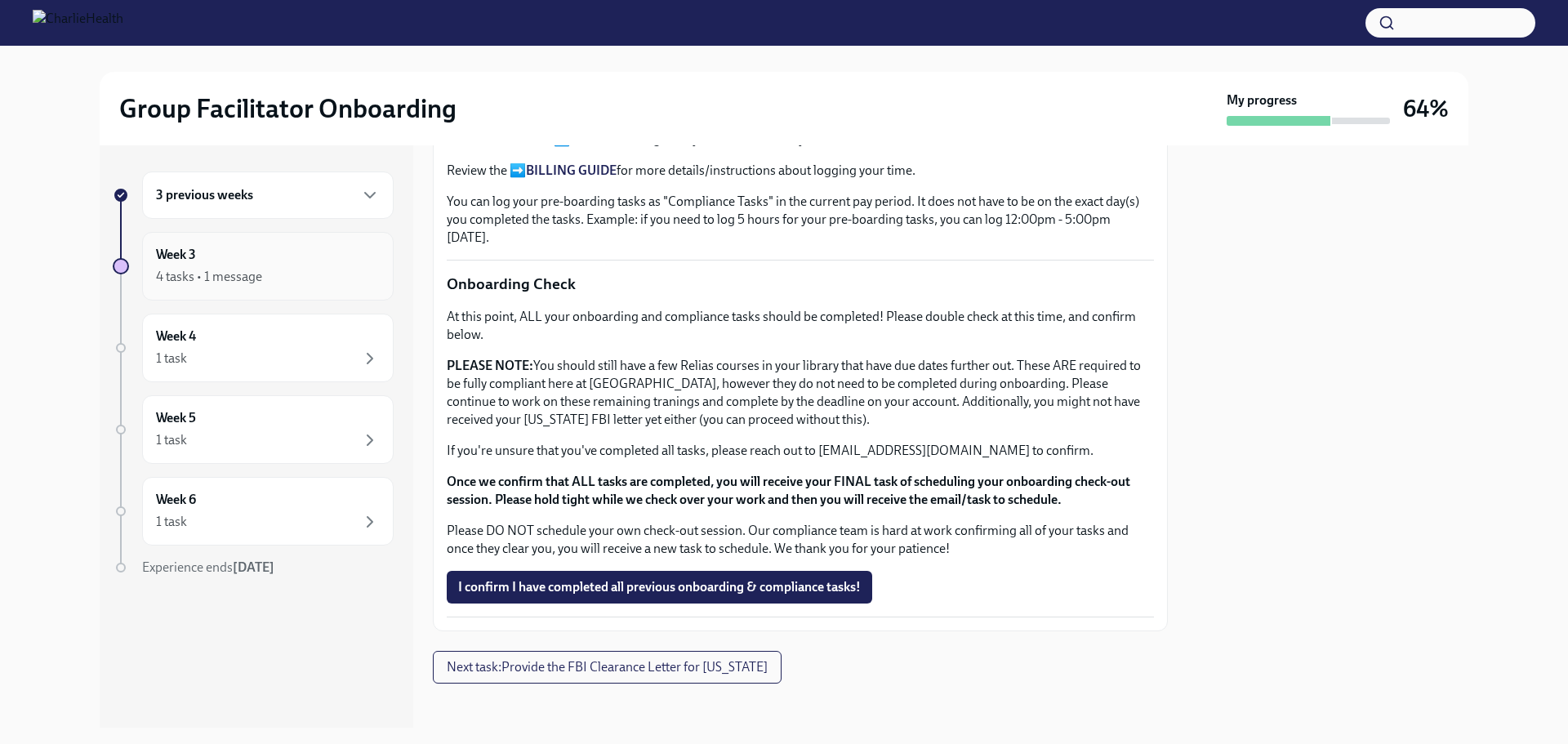 click on "4 tasks • 1 message" at bounding box center (209, 277) 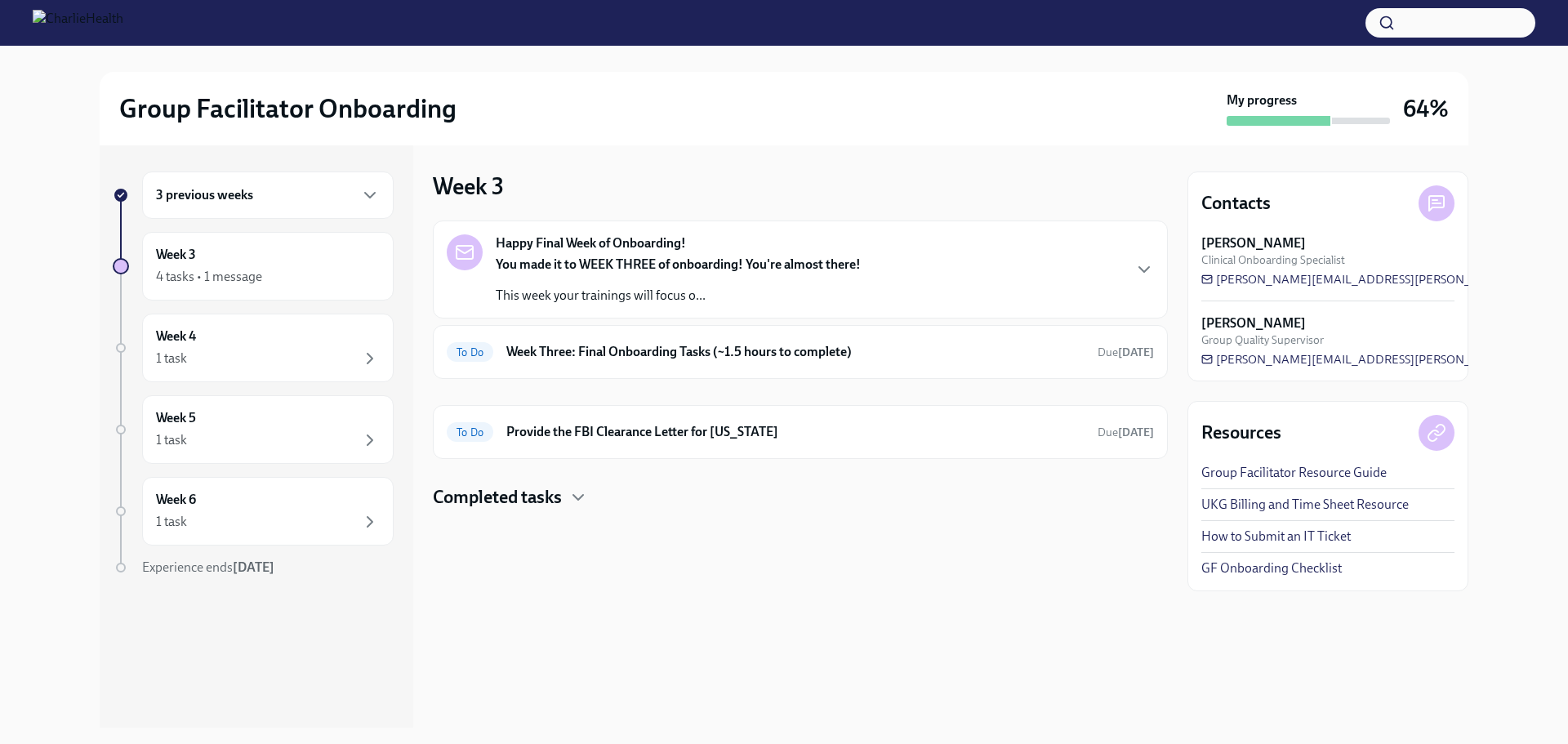 click on "Completed tasks" at bounding box center [497, 497] 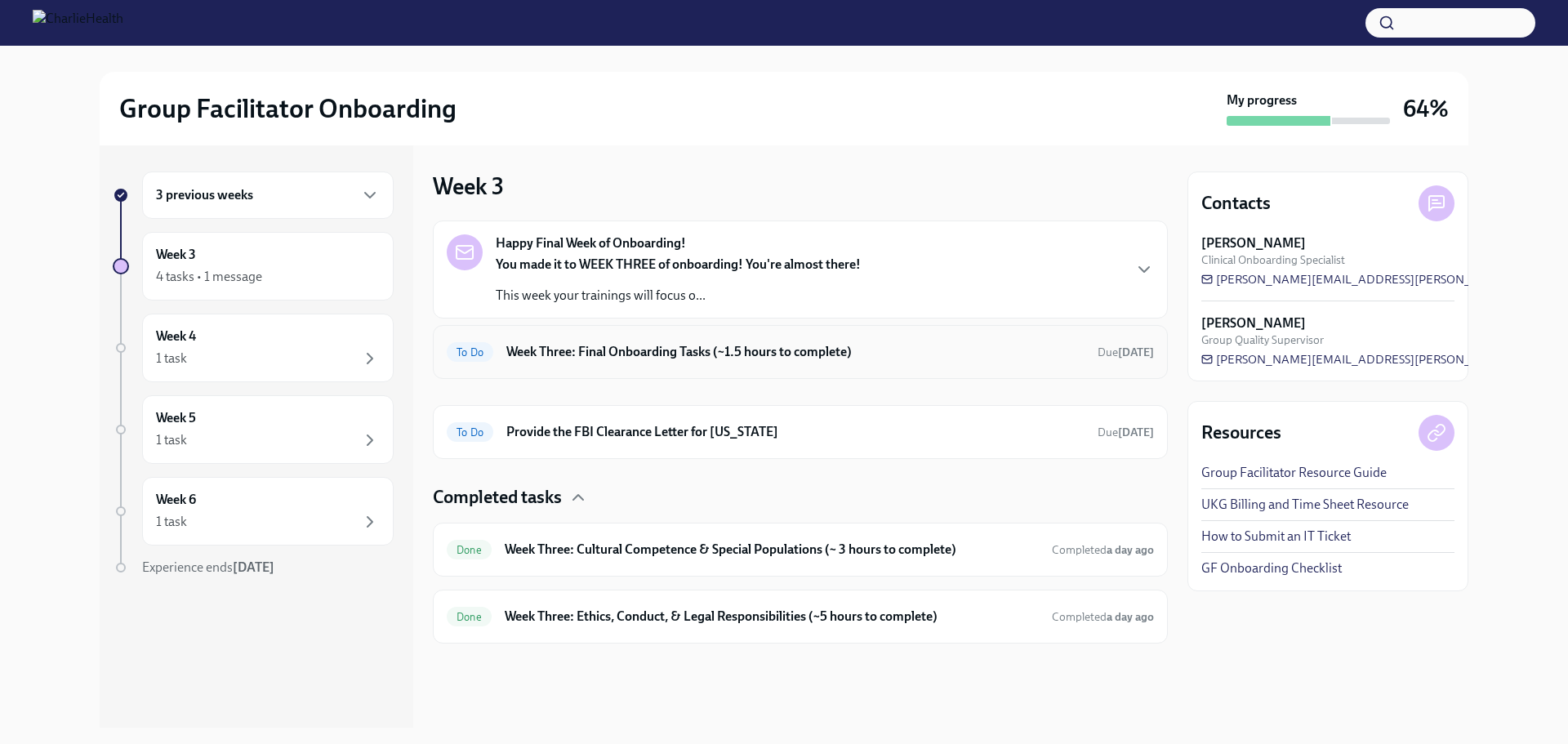 click on "Week Three: Final Onboarding Tasks (~1.5 hours to complete)" at bounding box center [795, 352] 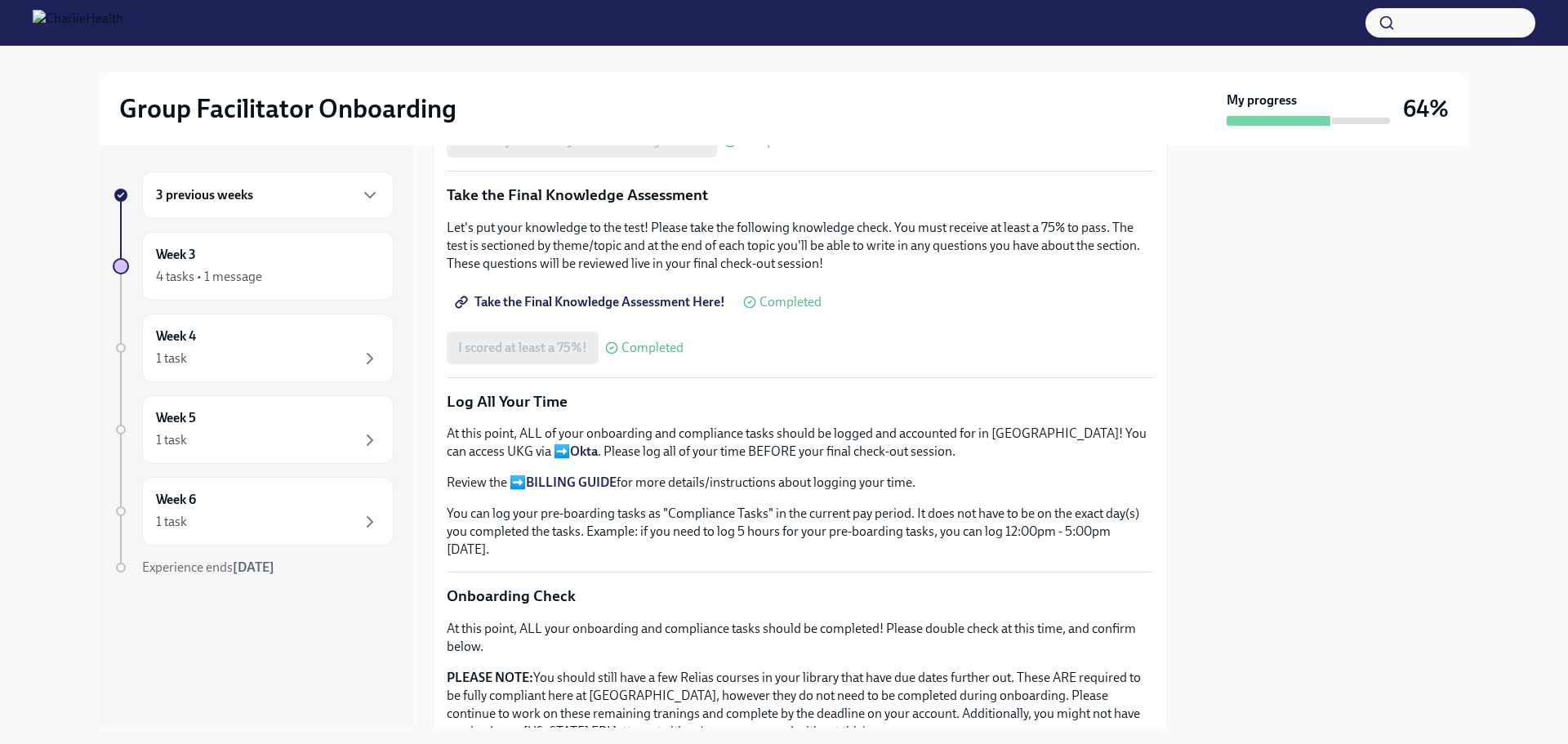 scroll, scrollTop: 1292, scrollLeft: 0, axis: vertical 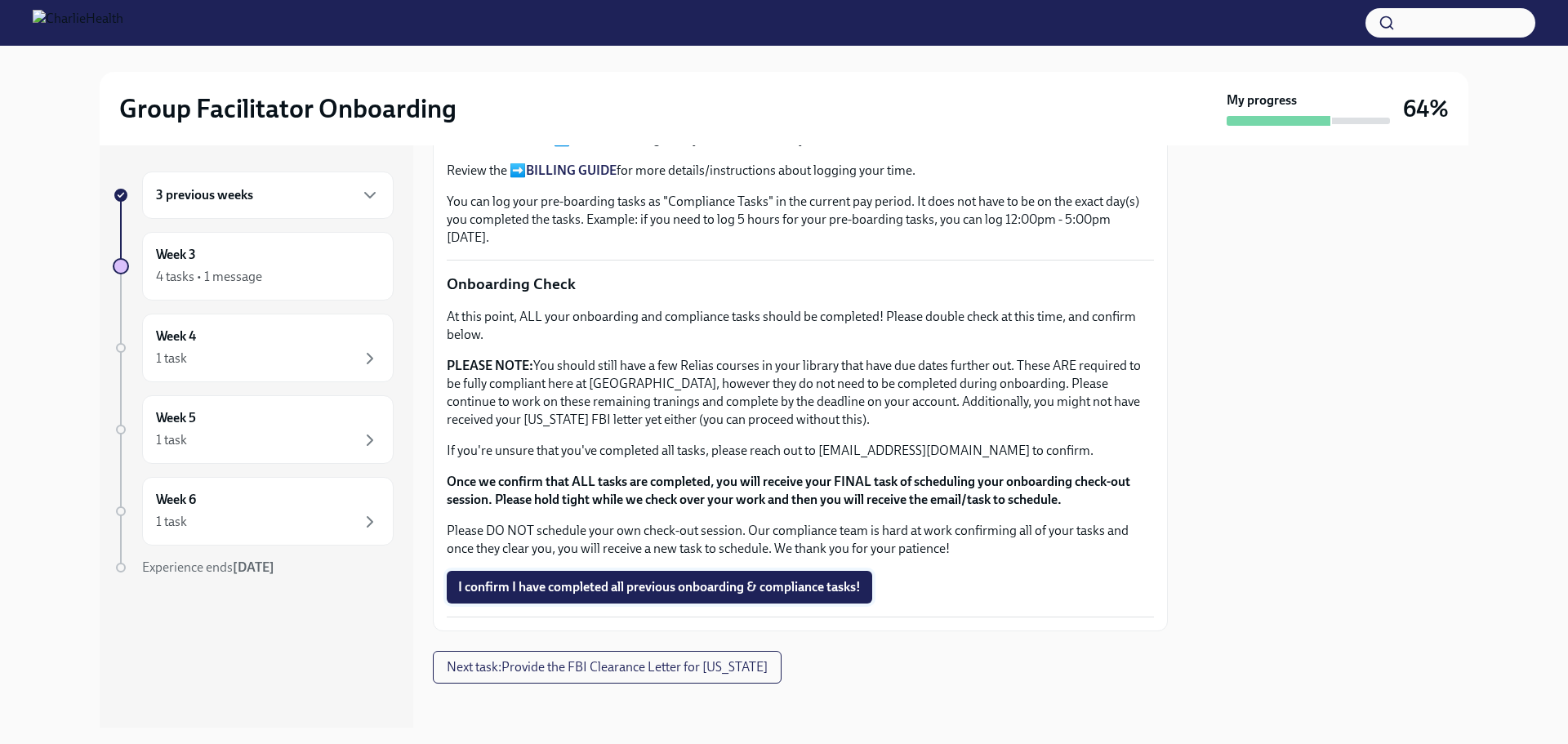 click on "I confirm I have completed all previous onboarding & compliance tasks!" at bounding box center (659, 587) 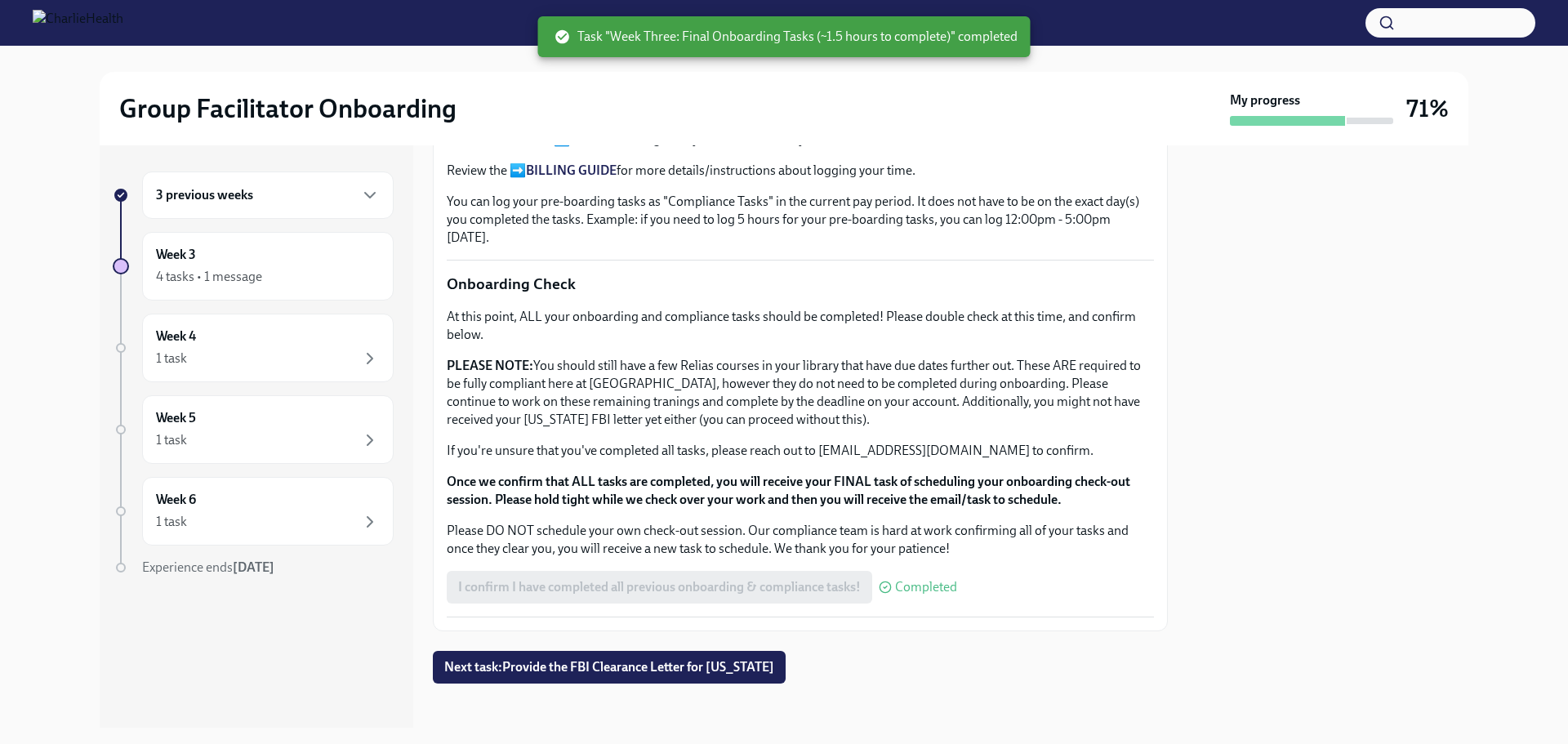 click on "My progress" at bounding box center (1312, 109) 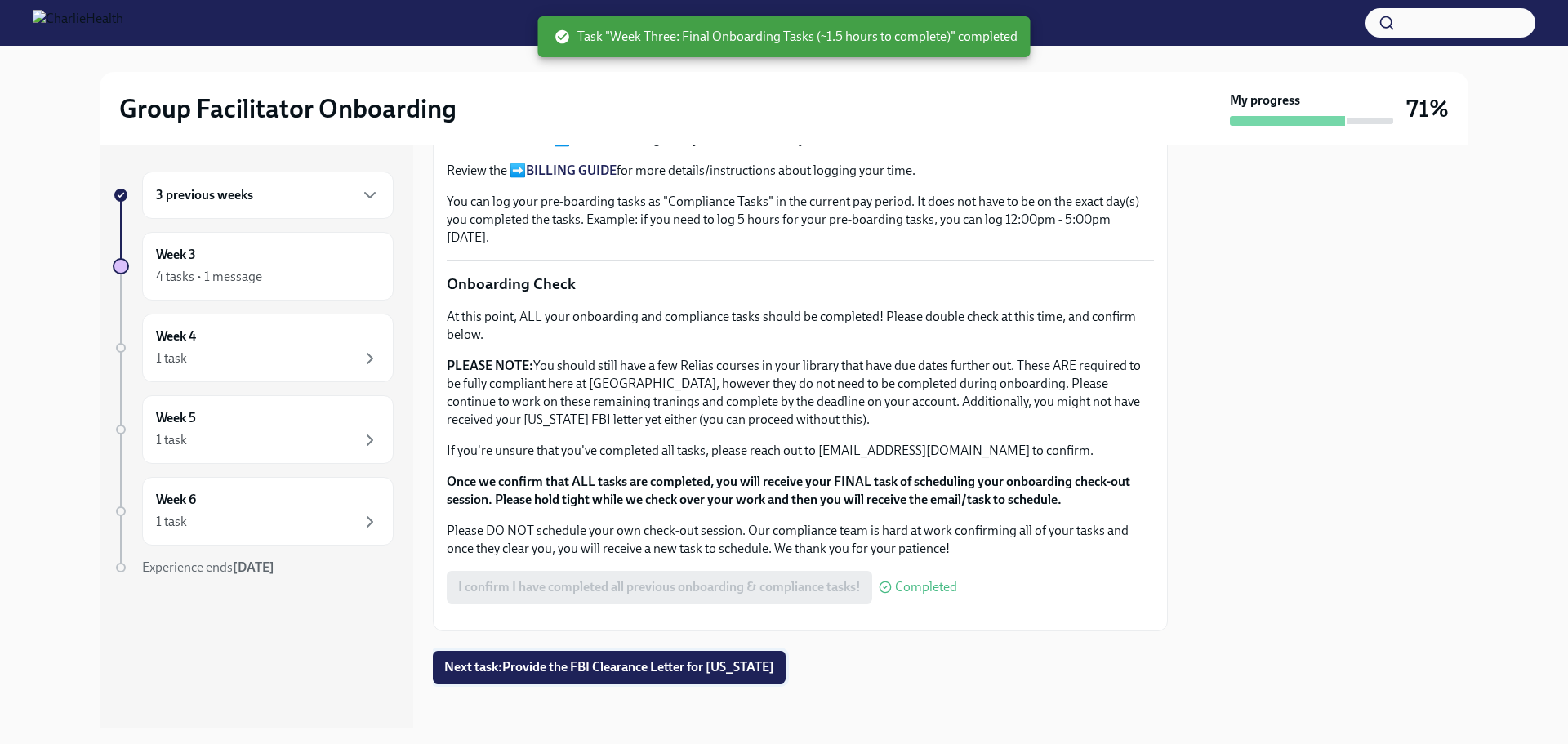 click on "Next task :  Provide the FBI Clearance Letter for [US_STATE]" at bounding box center [609, 667] 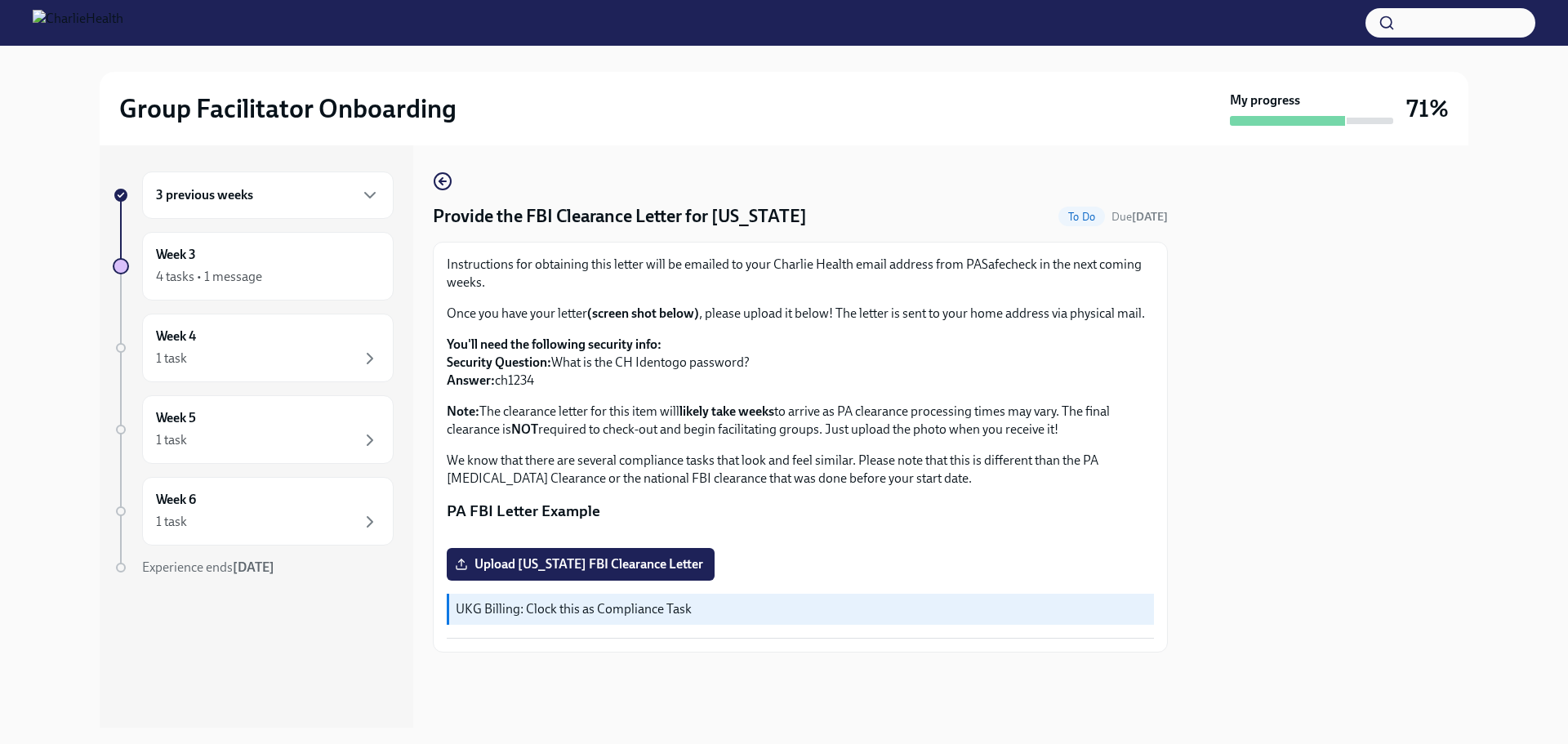 scroll, scrollTop: 0, scrollLeft: 0, axis: both 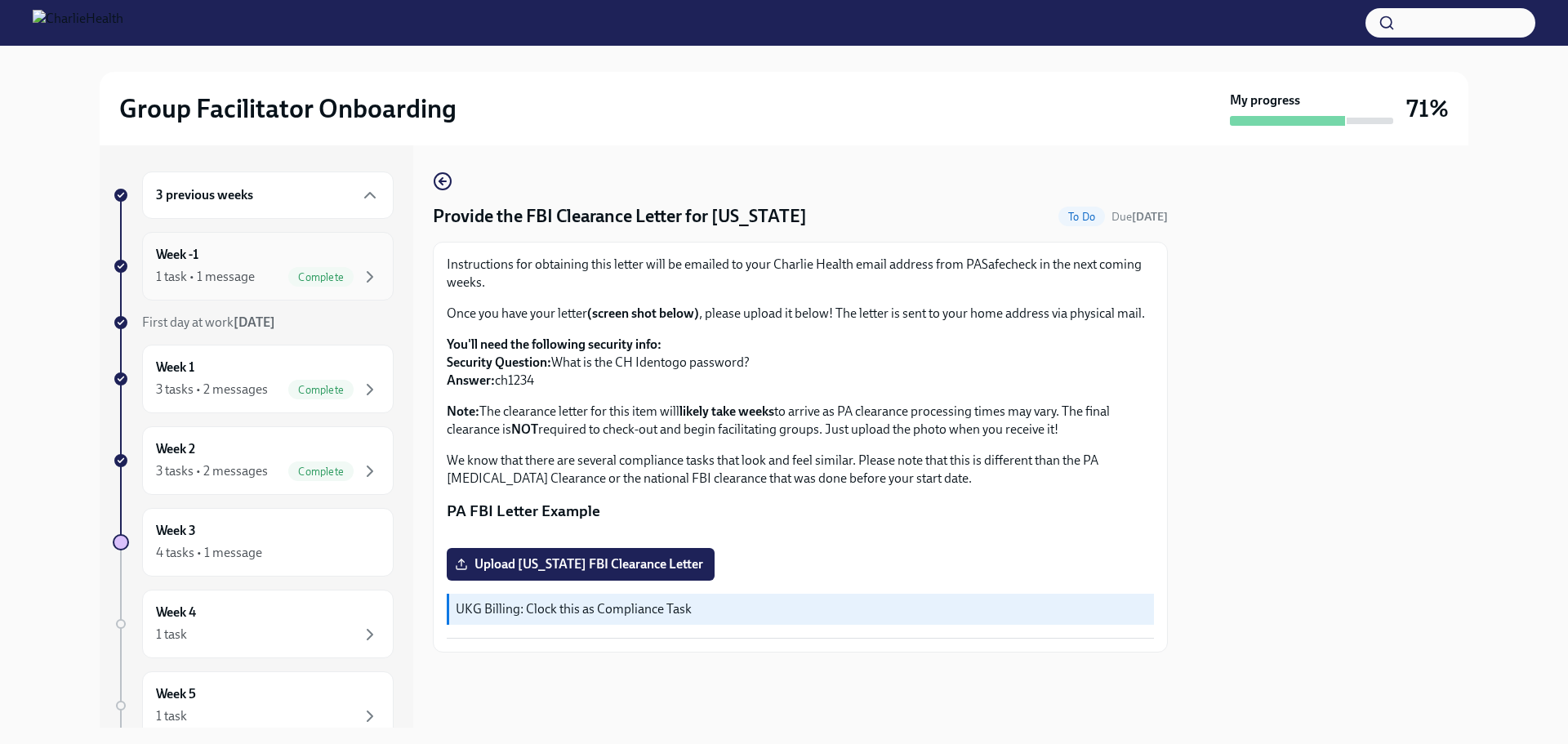 click on "1 task • 1 message Complete" at bounding box center (268, 277) 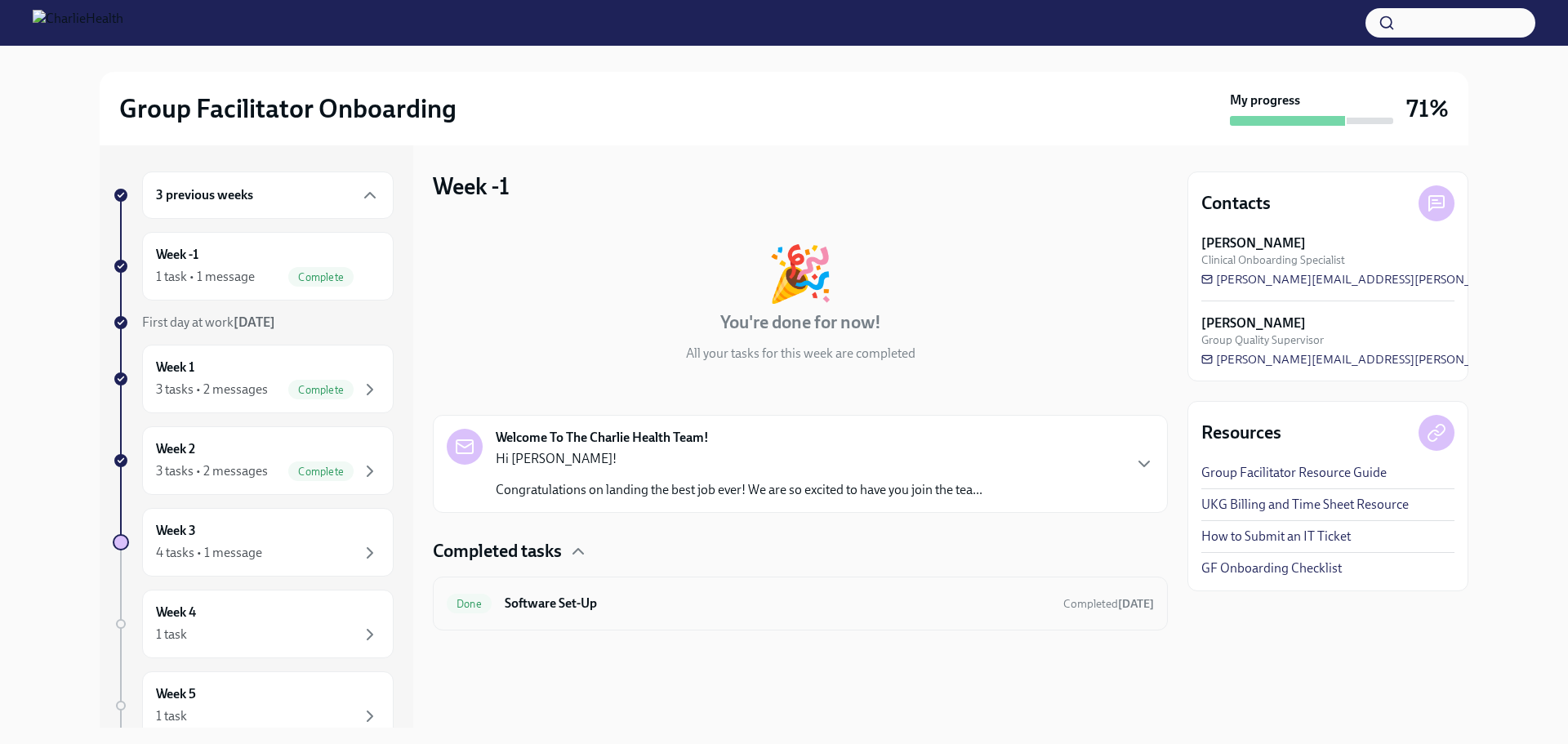 click on "Software Set-Up" at bounding box center (777, 604) 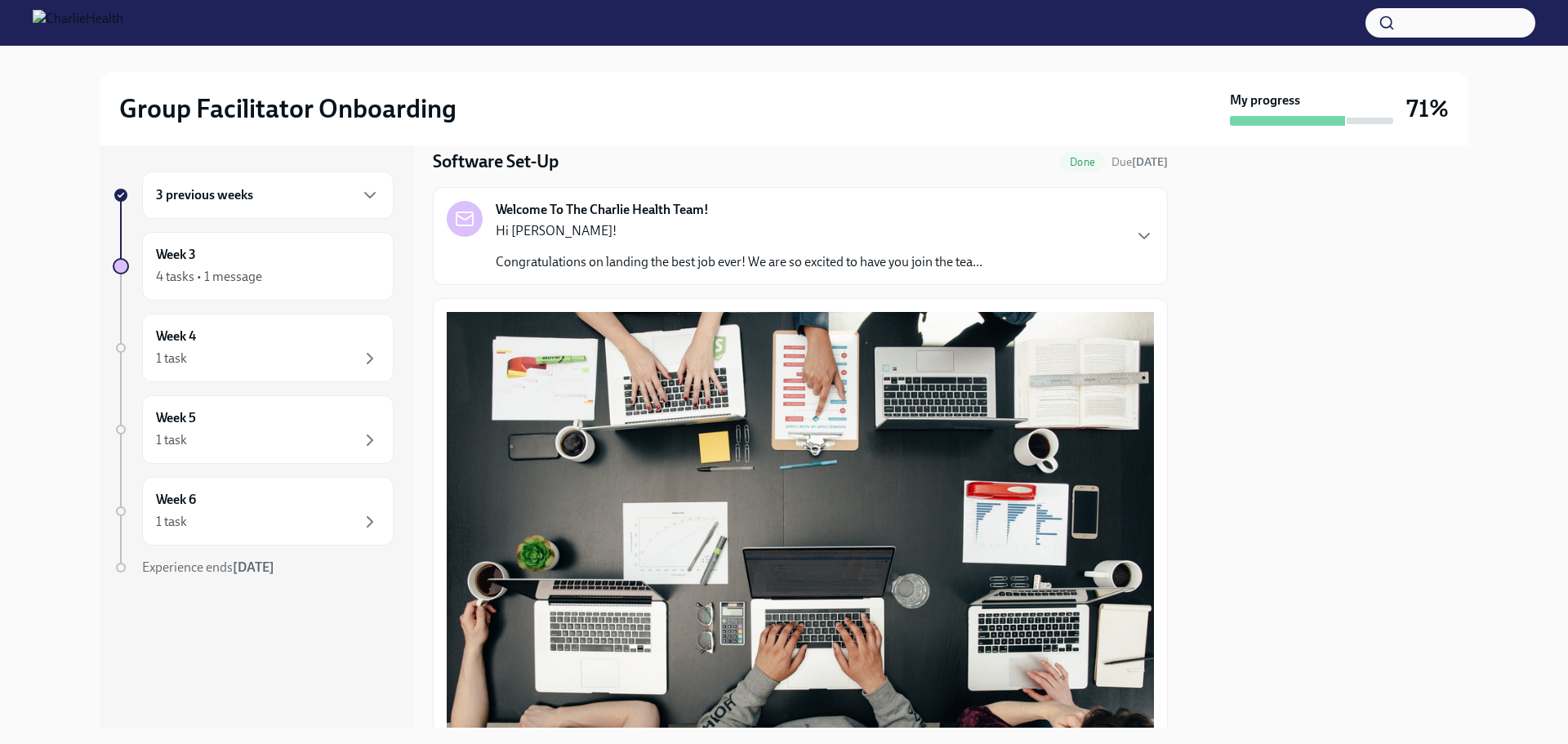 scroll, scrollTop: 0, scrollLeft: 0, axis: both 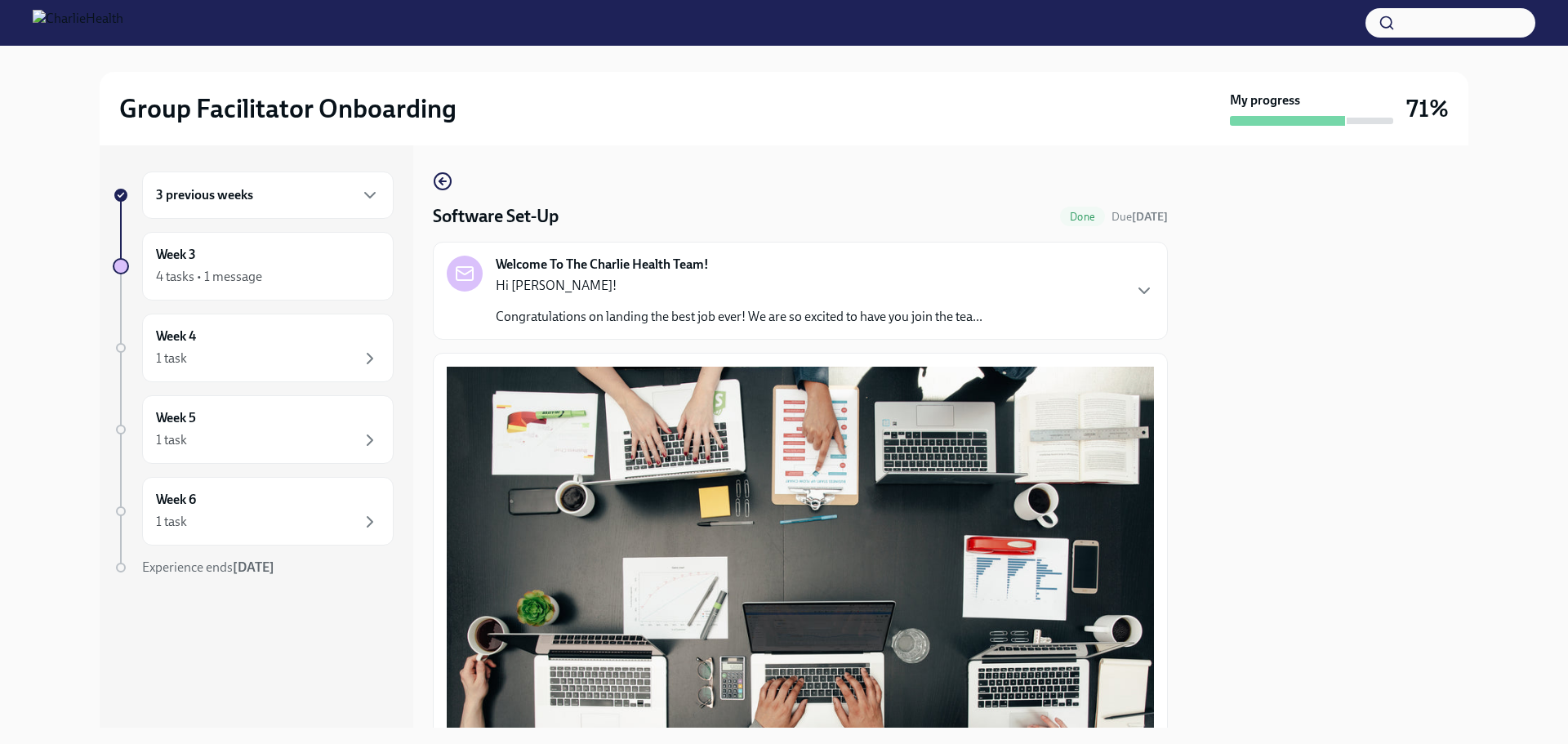 click on "Welcome To The Charlie Health Team! Hi [PERSON_NAME]!
Congratulations on landing the best job ever! We are so excited to have you join the tea..." at bounding box center (800, 291) 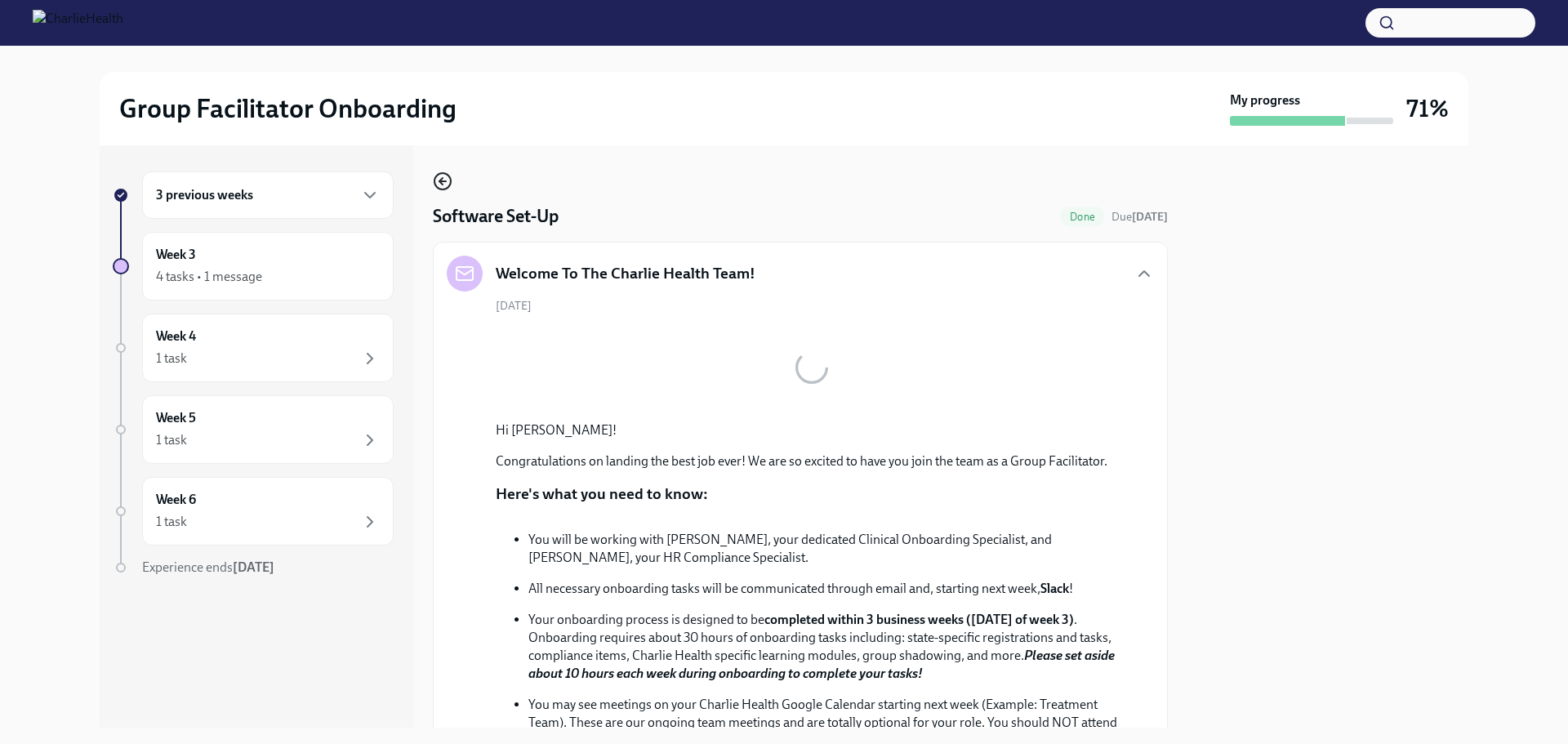 click 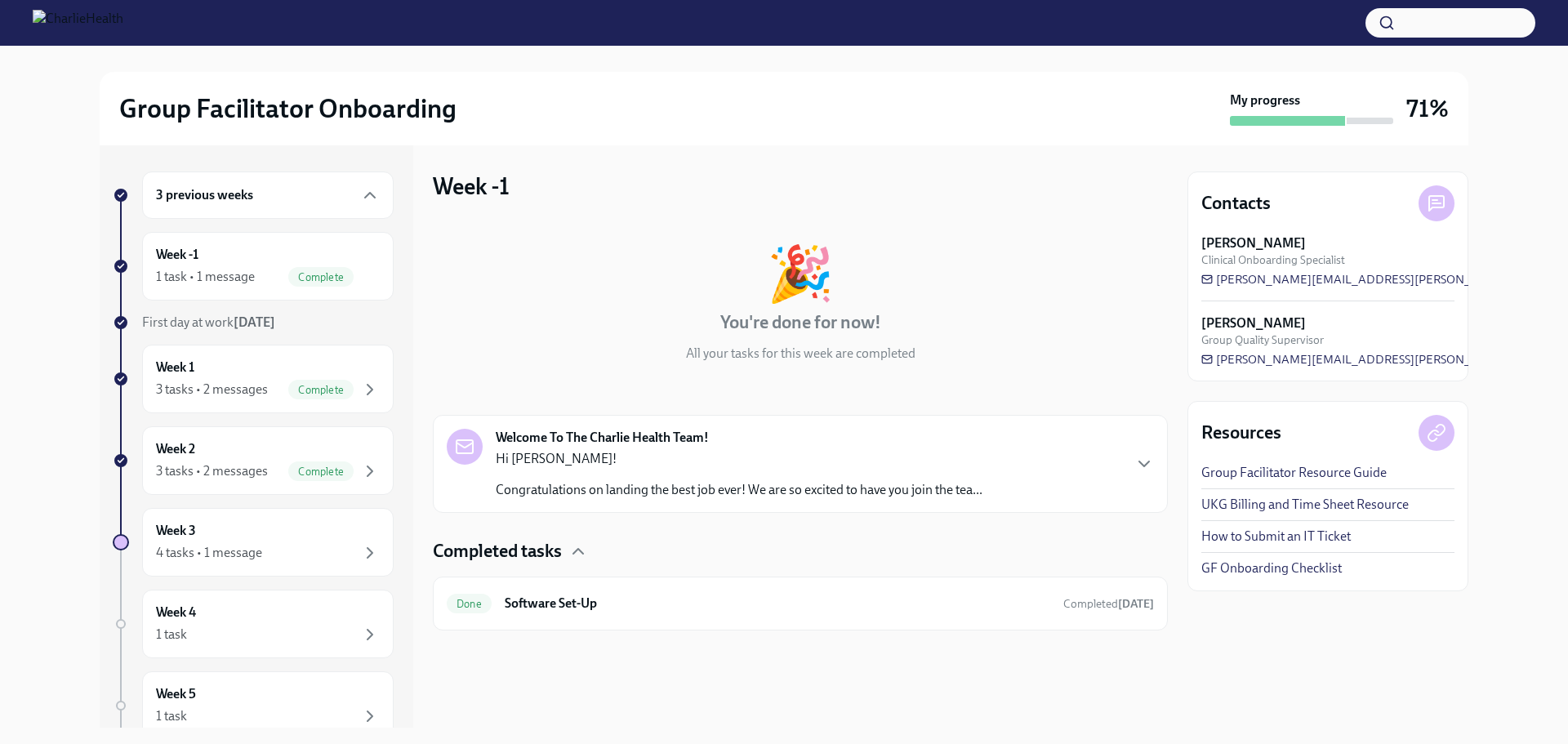 click on "Completed tasks" at bounding box center (497, 551) 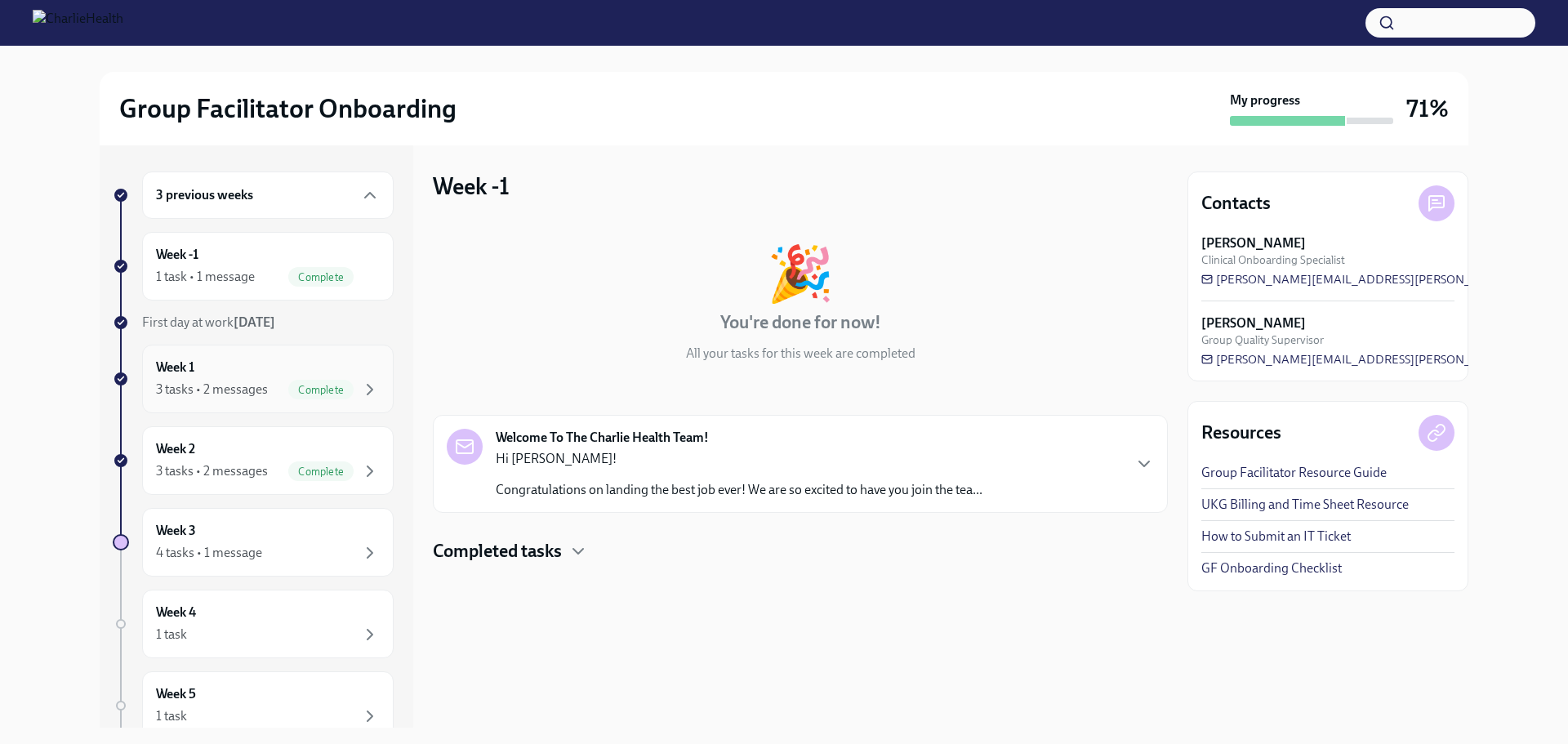 click on "Week 1 3 tasks • 2 messages Complete" at bounding box center [268, 379] 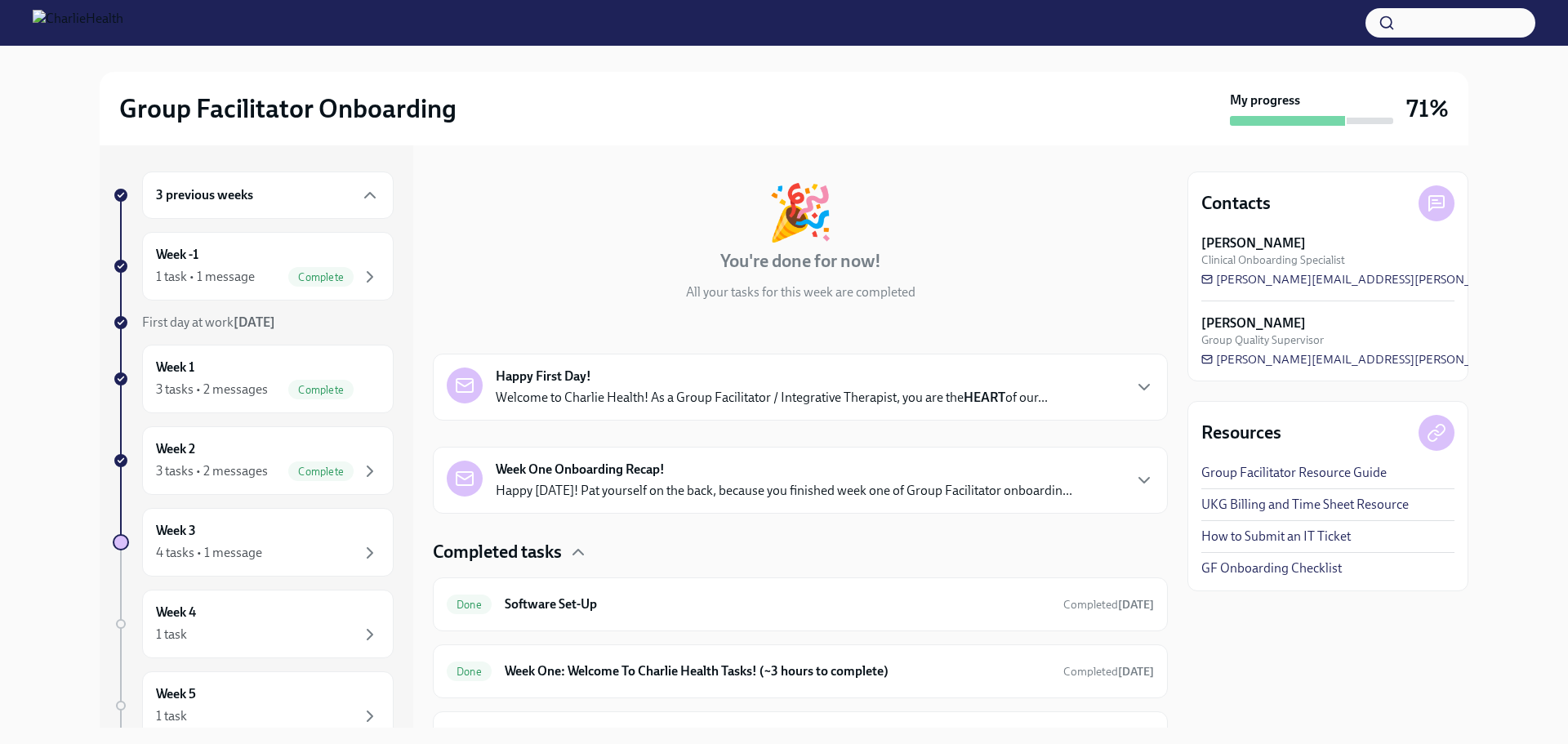 scroll, scrollTop: 151, scrollLeft: 0, axis: vertical 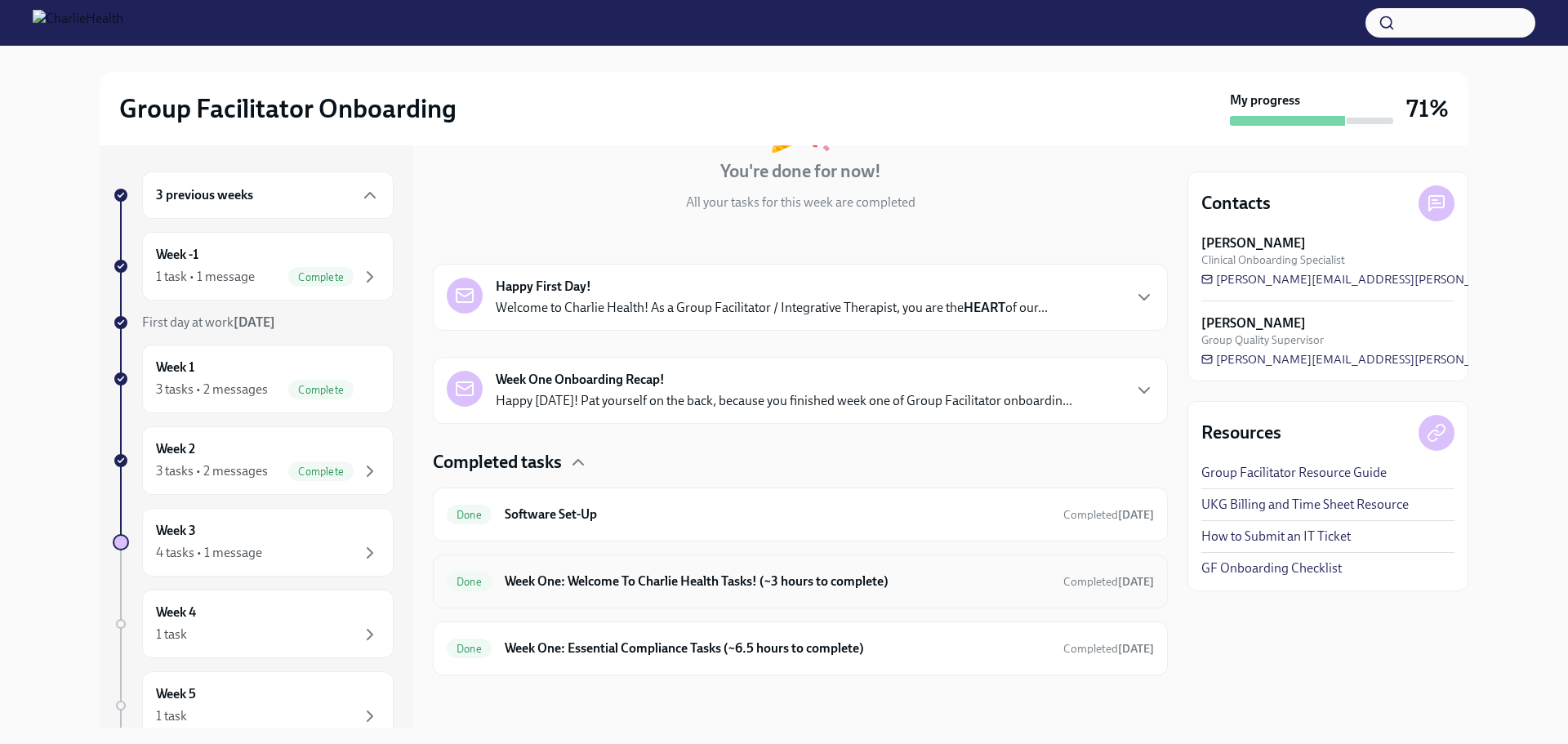 click on "Done Week One: Welcome To Charlie Health Tasks! (~3 hours to complete) Completed  [DATE]" at bounding box center [800, 581] 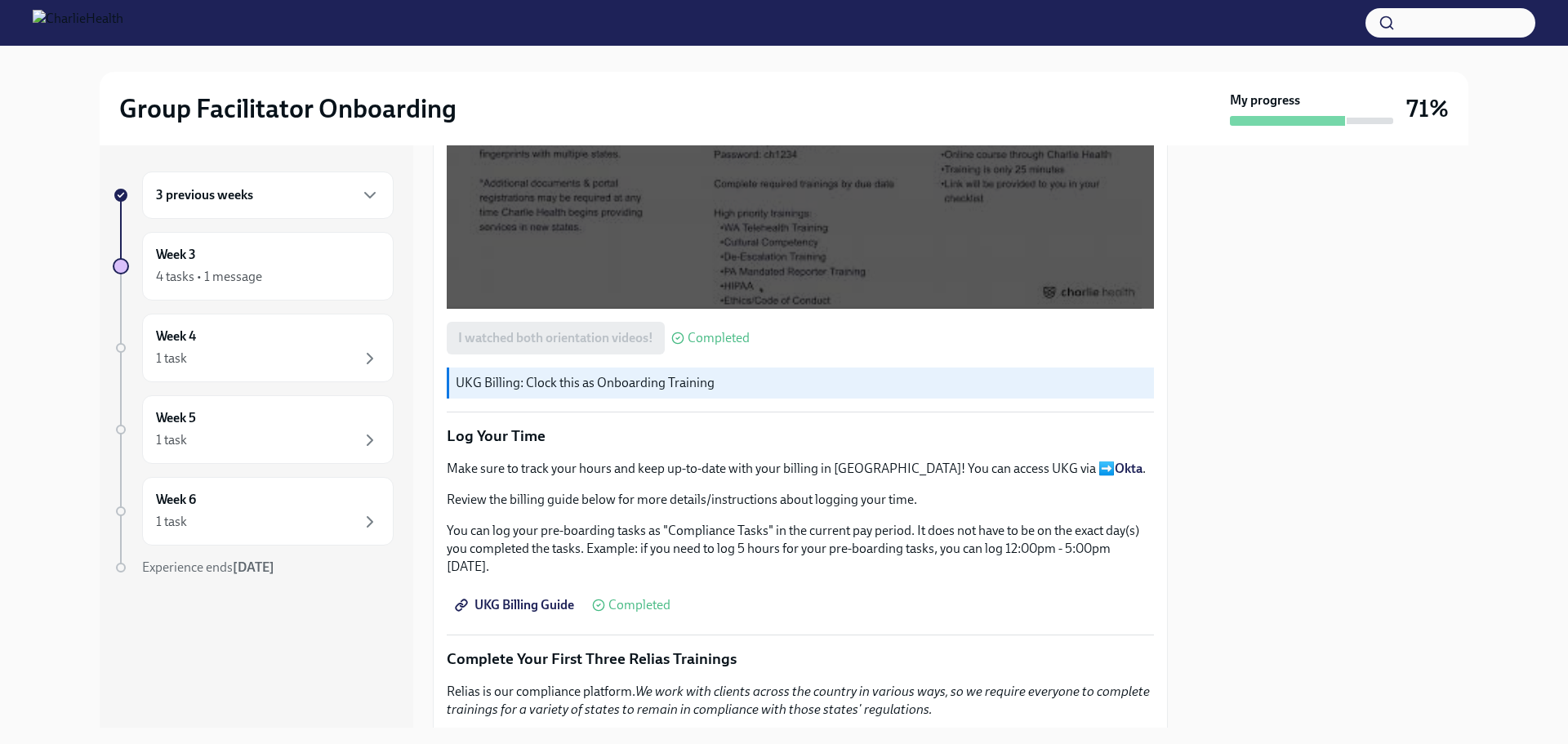 scroll, scrollTop: 1797, scrollLeft: 0, axis: vertical 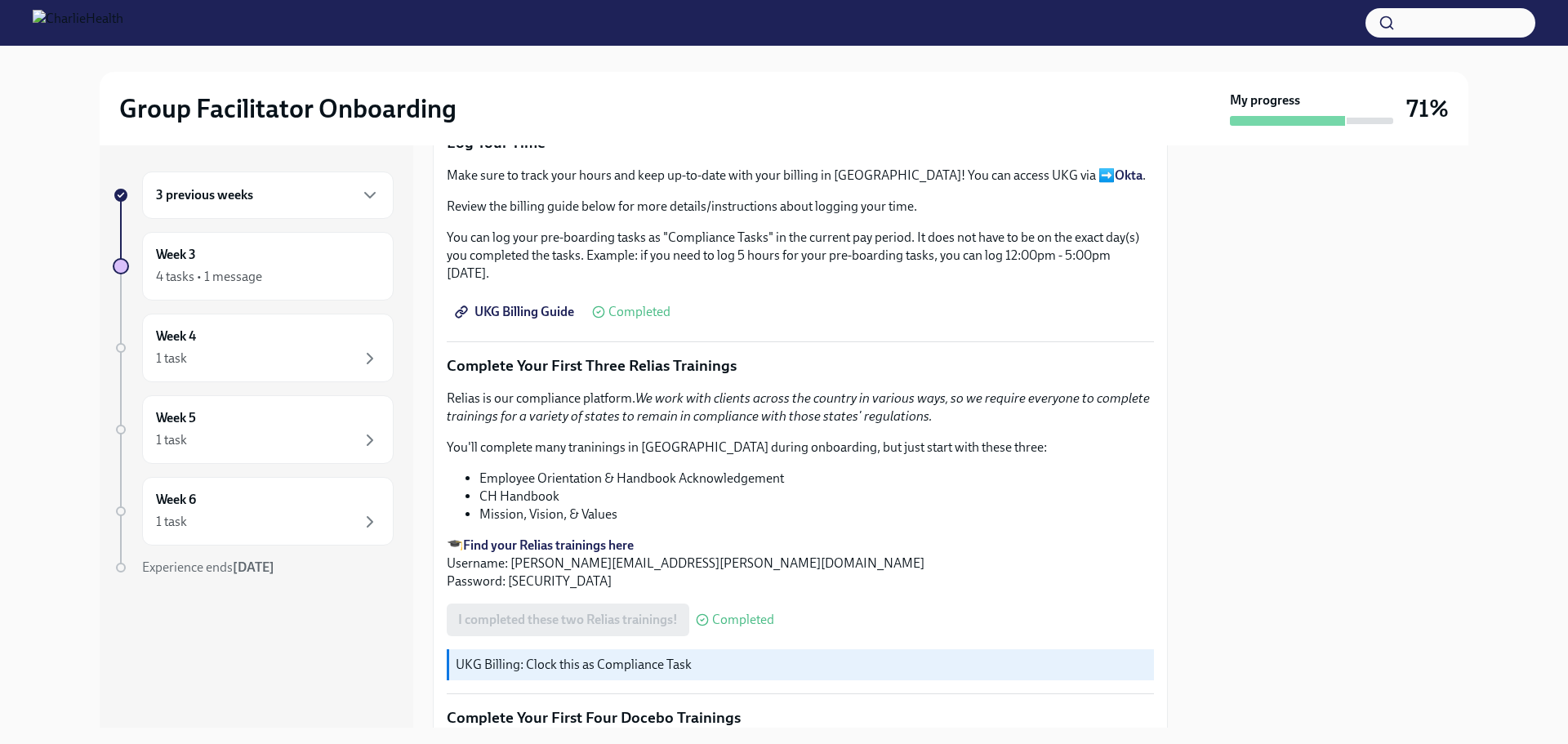 click on "Find your Relias trainings here" at bounding box center [548, 545] 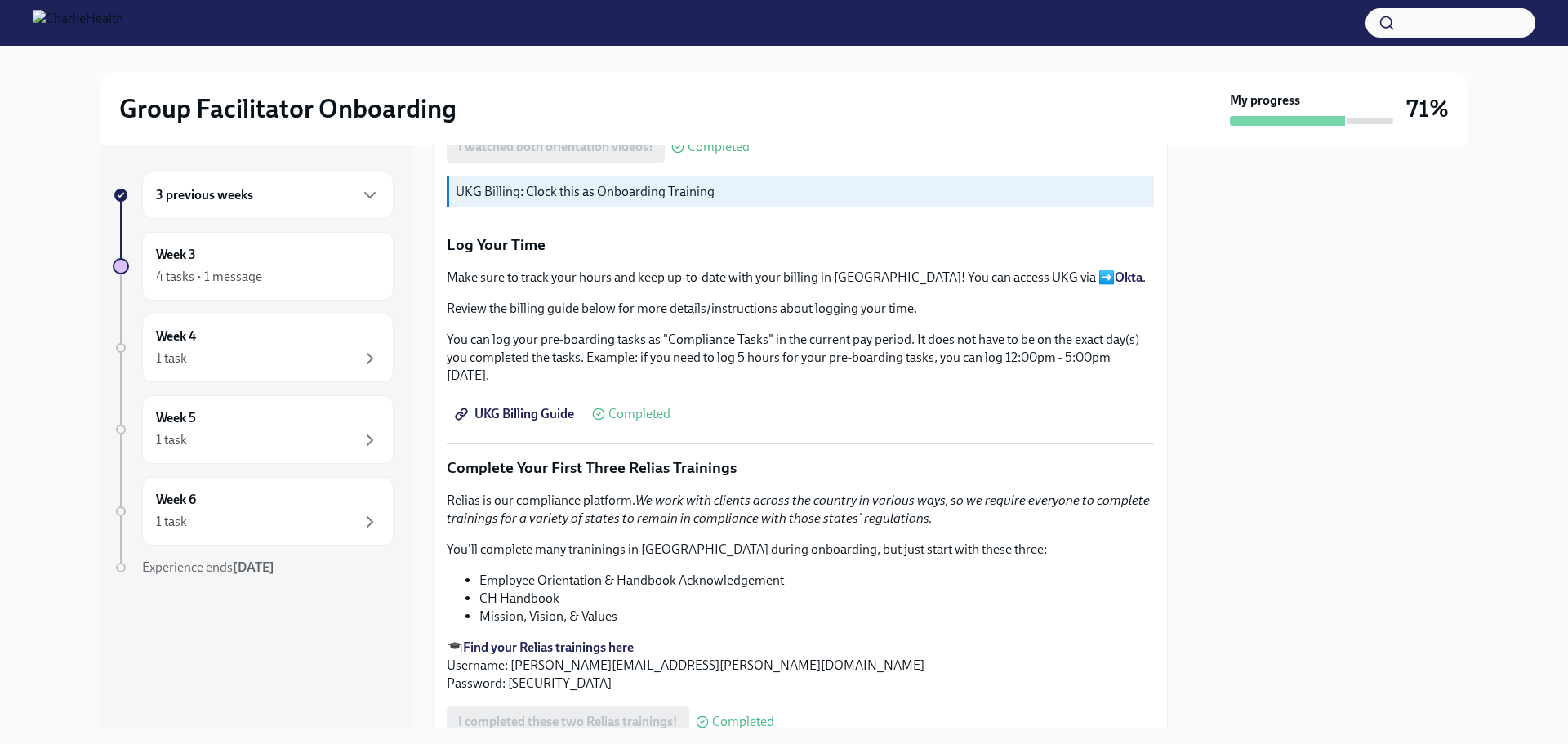 scroll, scrollTop: 1552, scrollLeft: 0, axis: vertical 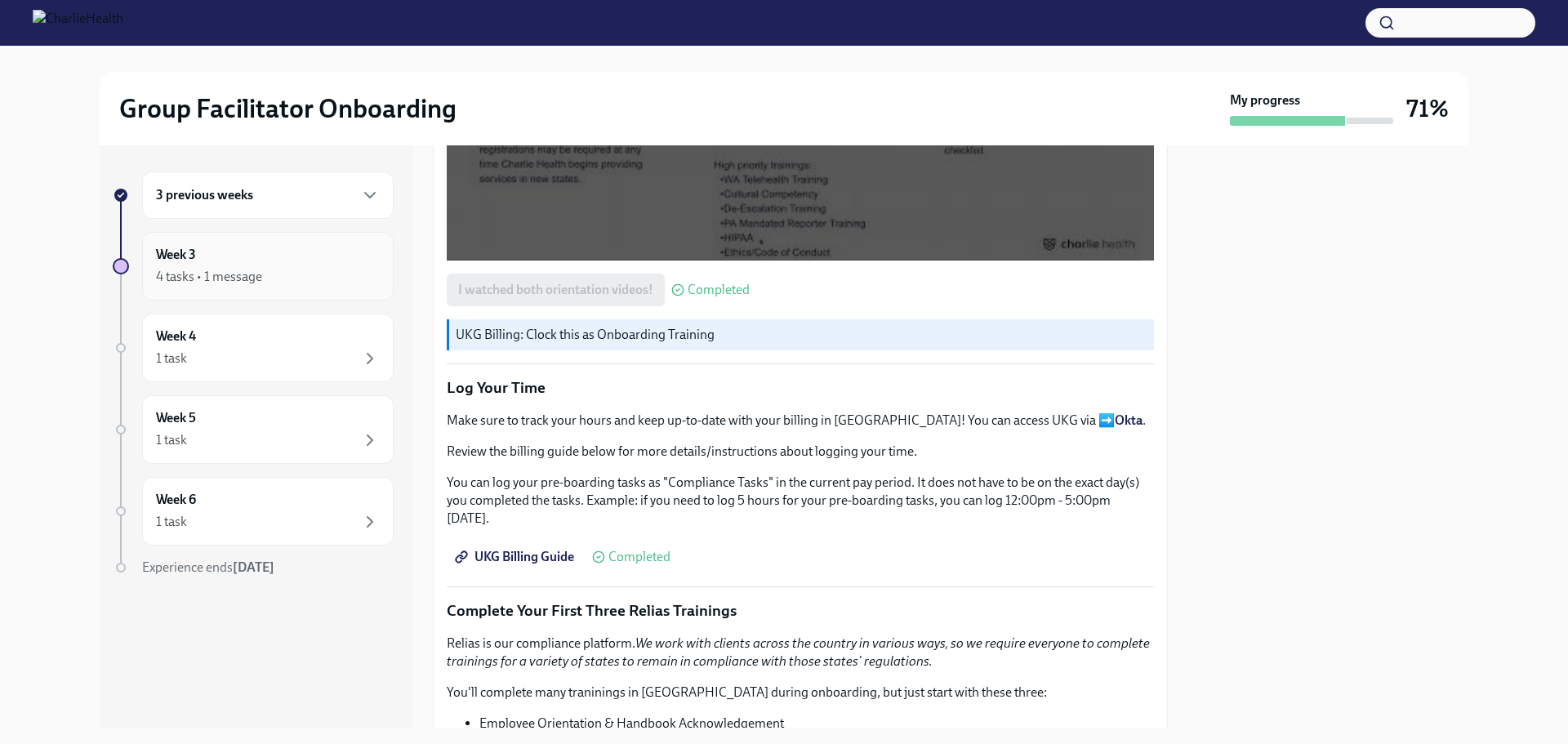 click on "4 tasks • 1 message" at bounding box center [209, 277] 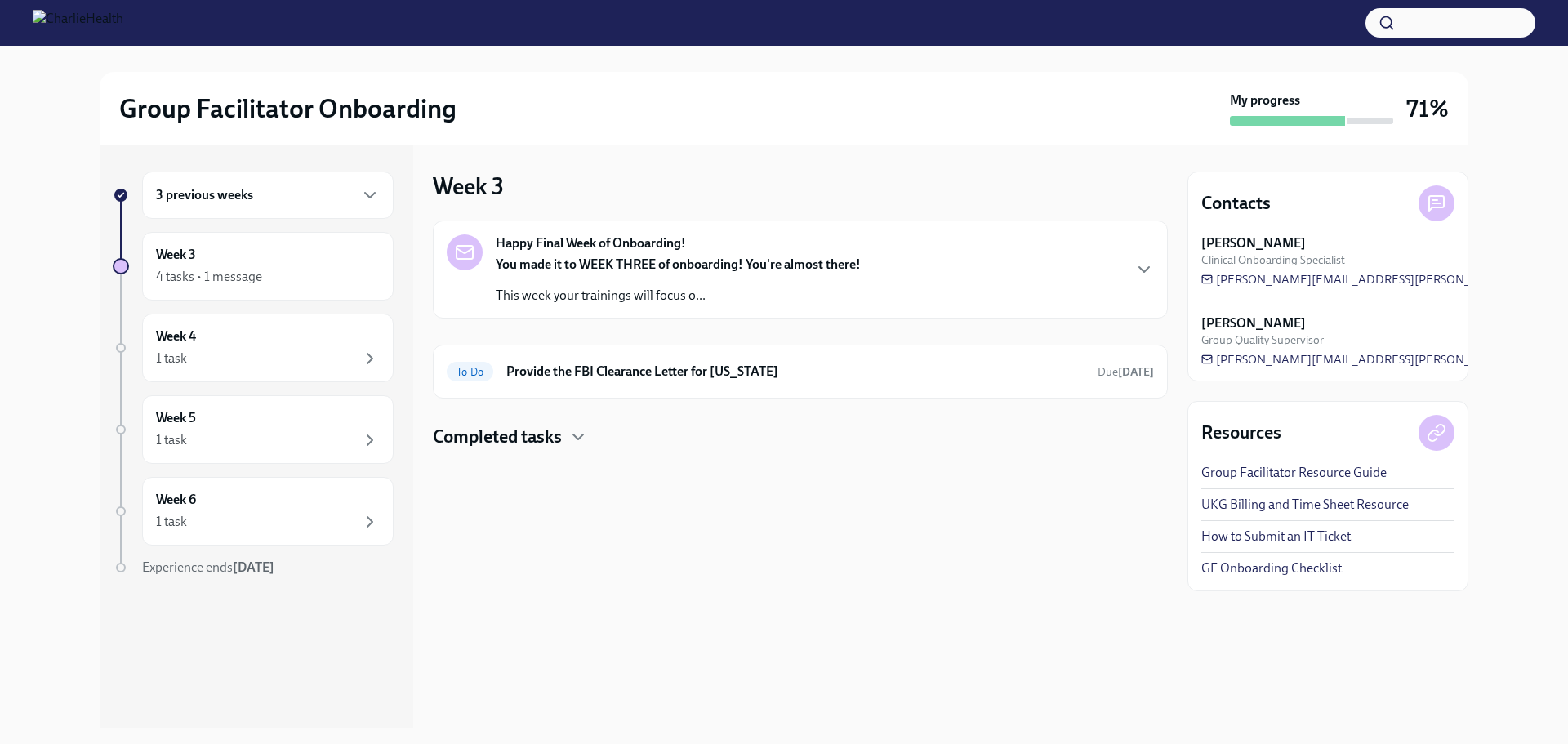 click on "Happy Final Week of Onboarding!" at bounding box center (590, 243) 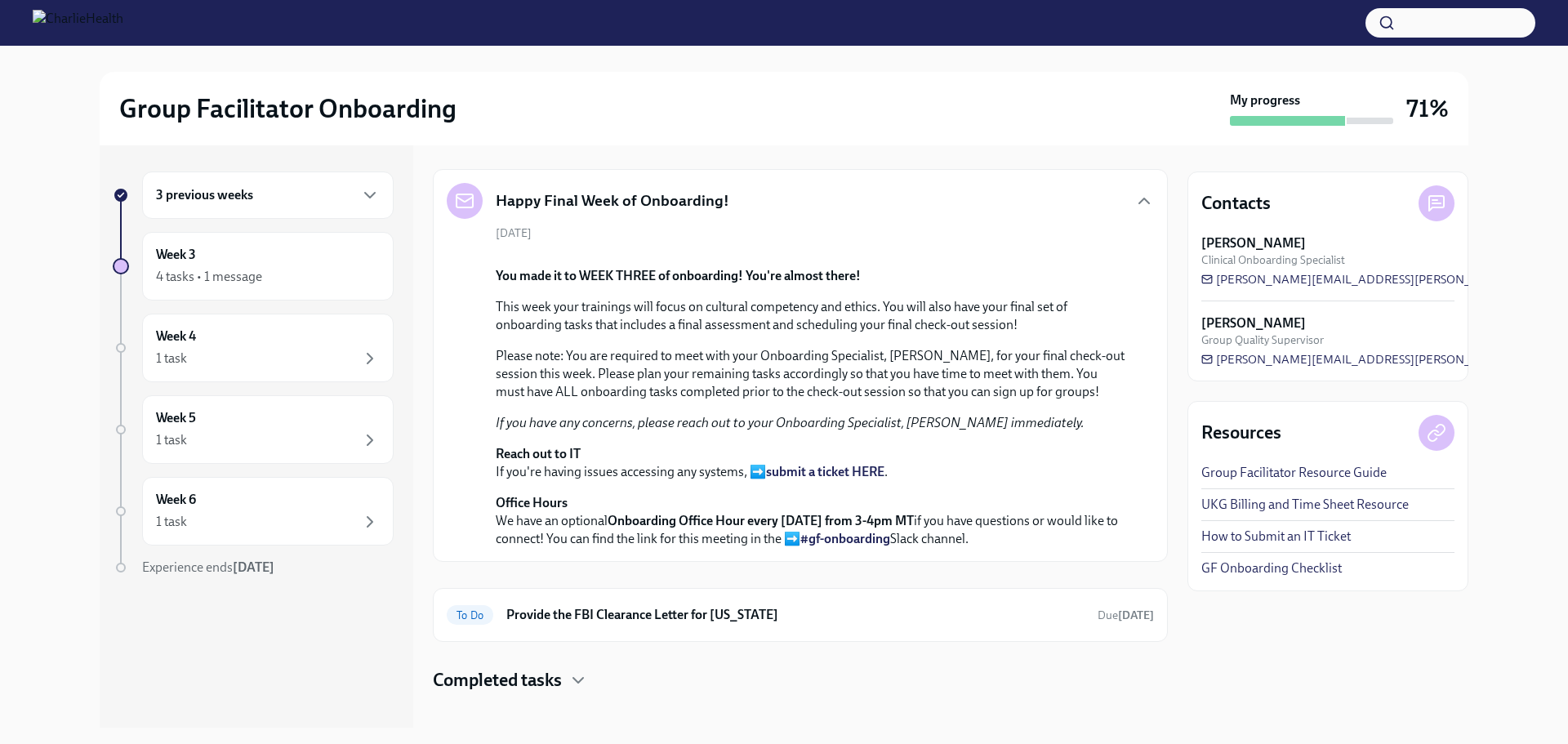 scroll, scrollTop: 0, scrollLeft: 0, axis: both 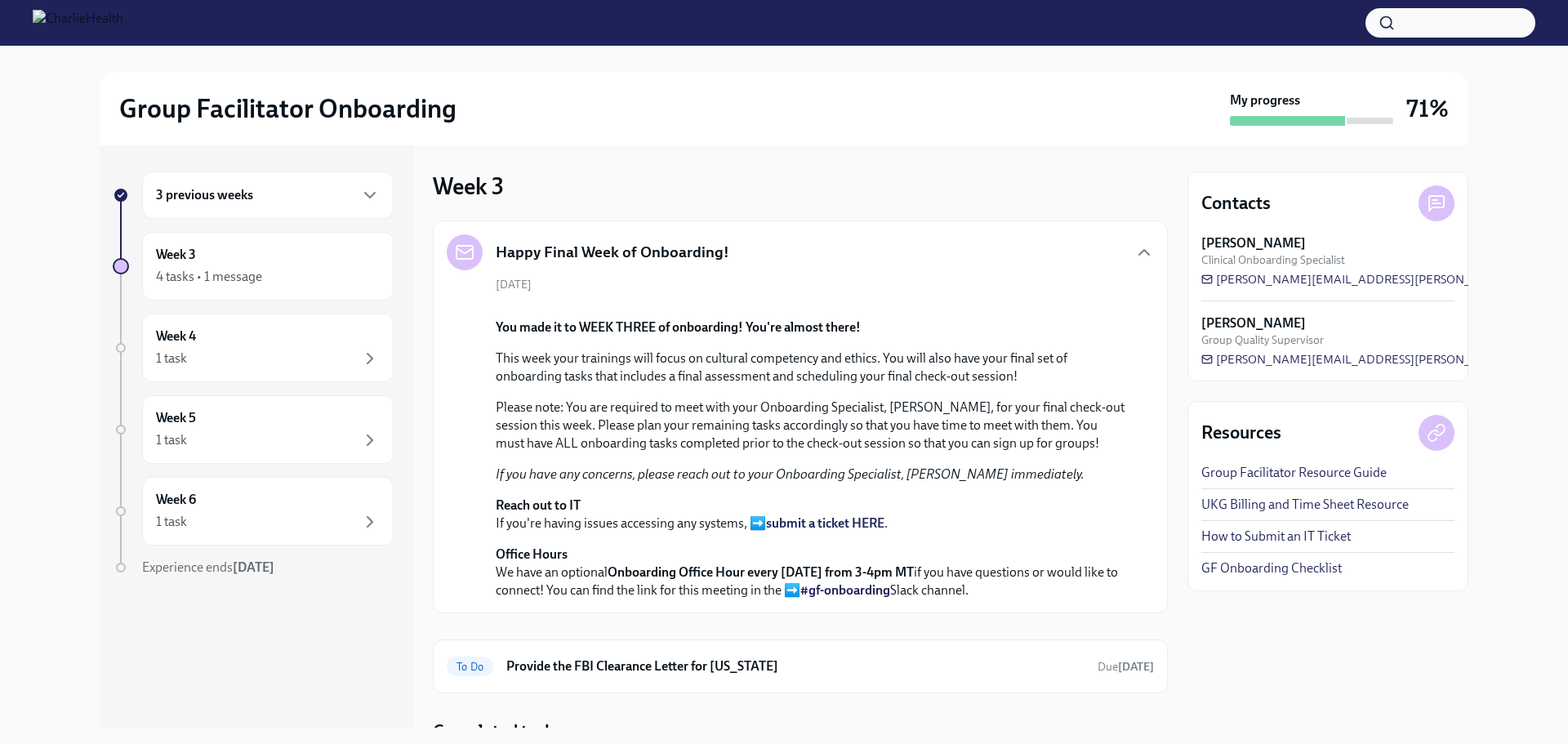 click on "Happy Final Week of Onboarding!" at bounding box center [800, 252] 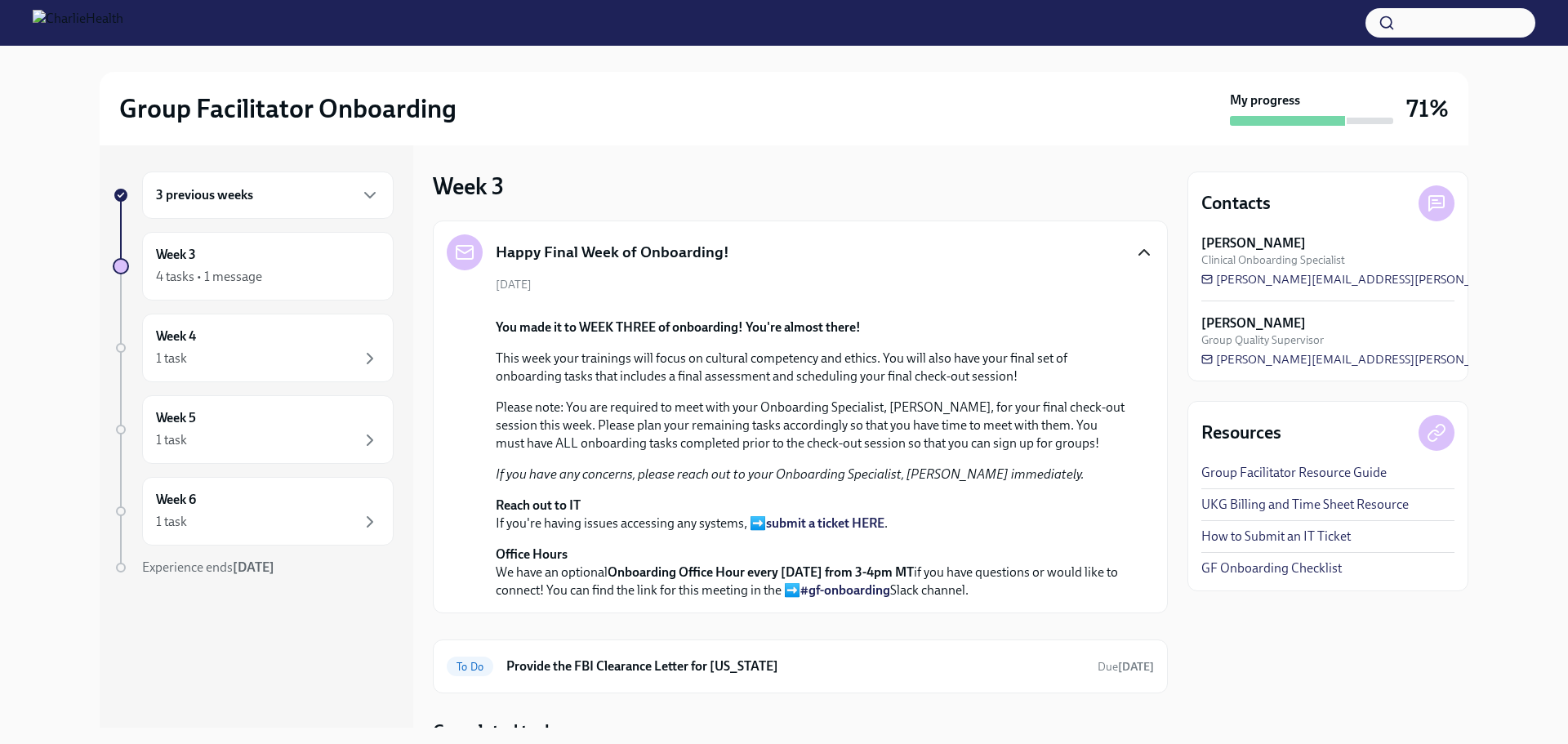 click 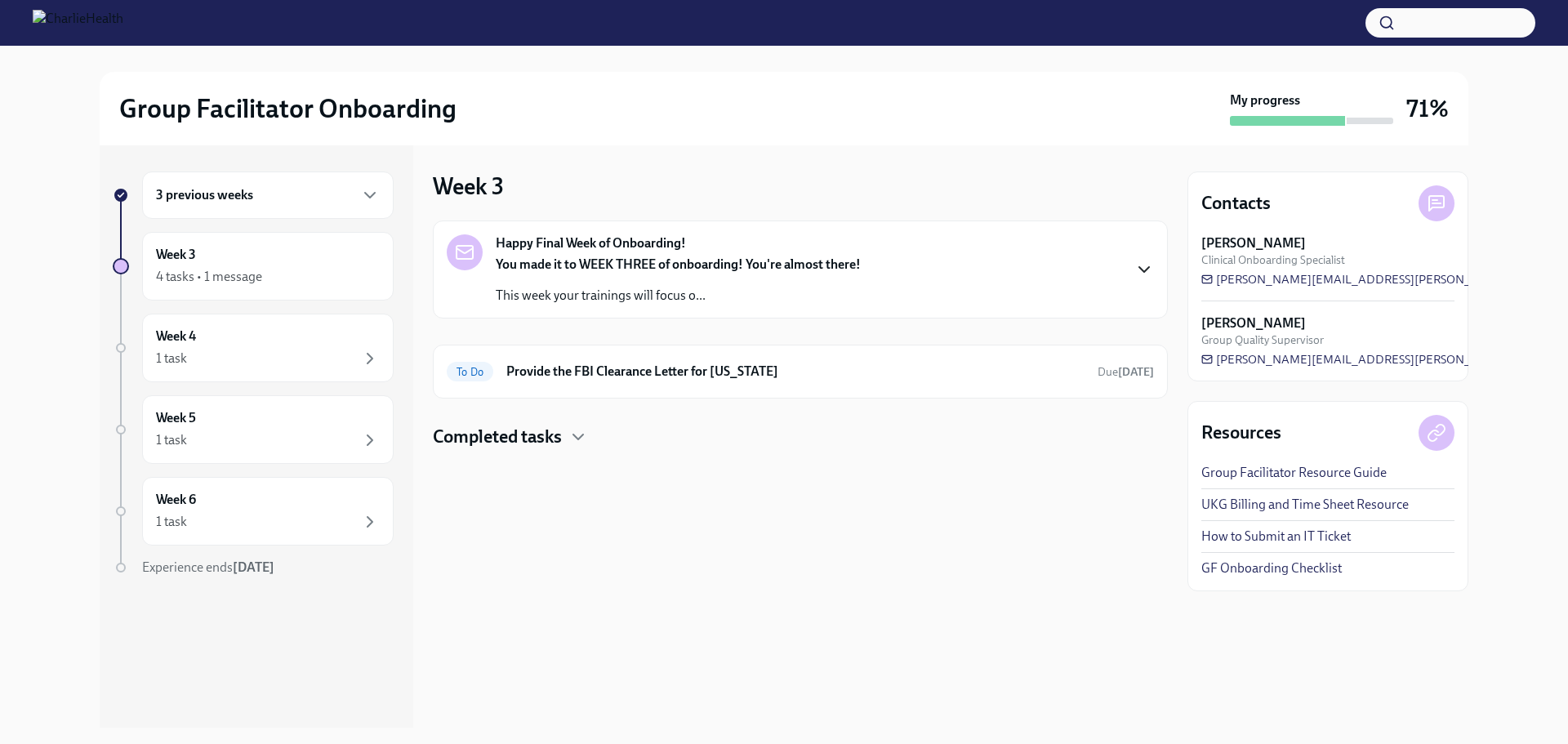 click on "Completed tasks" at bounding box center [497, 437] 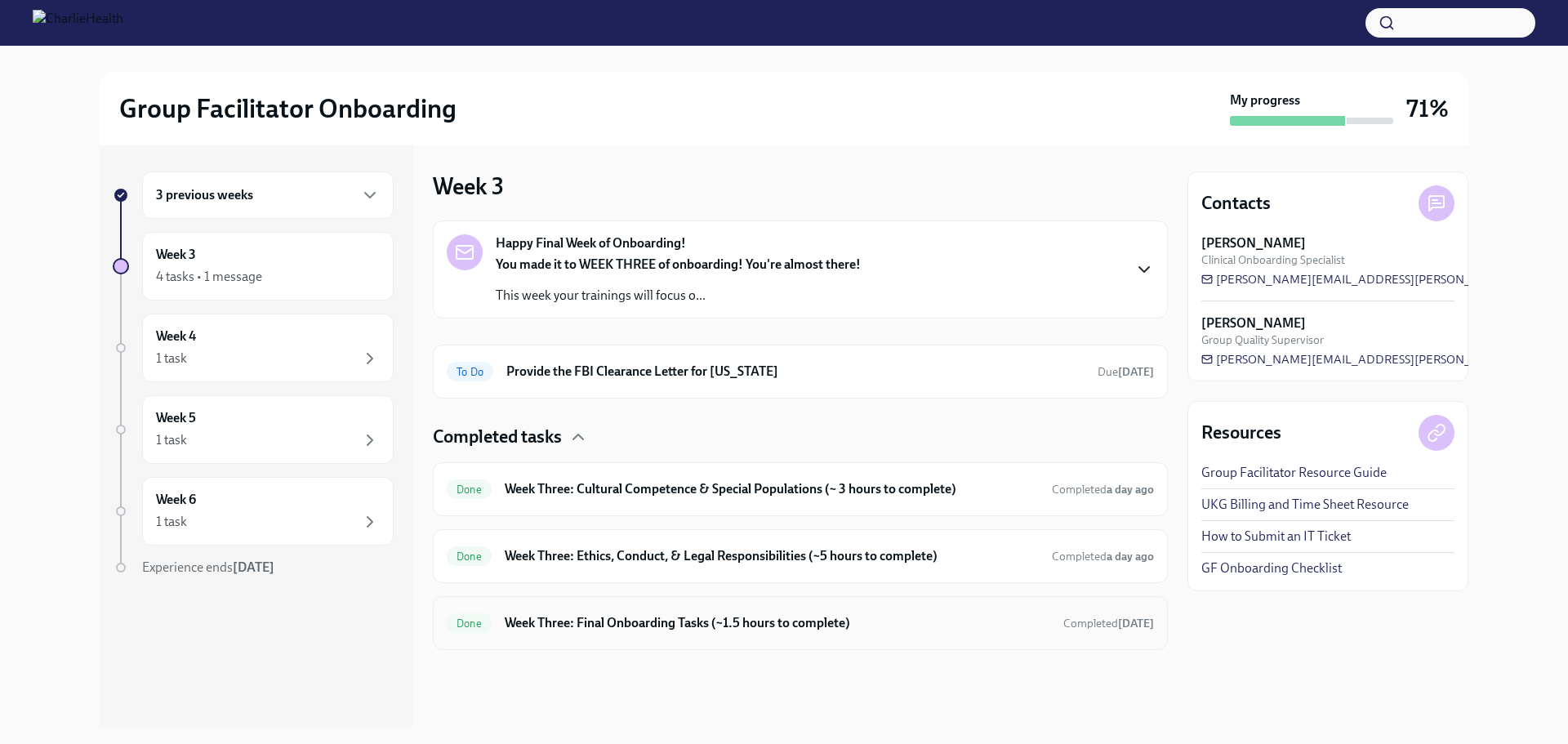 click on "Week Three: Final Onboarding Tasks (~1.5 hours to complete)" at bounding box center (777, 623) 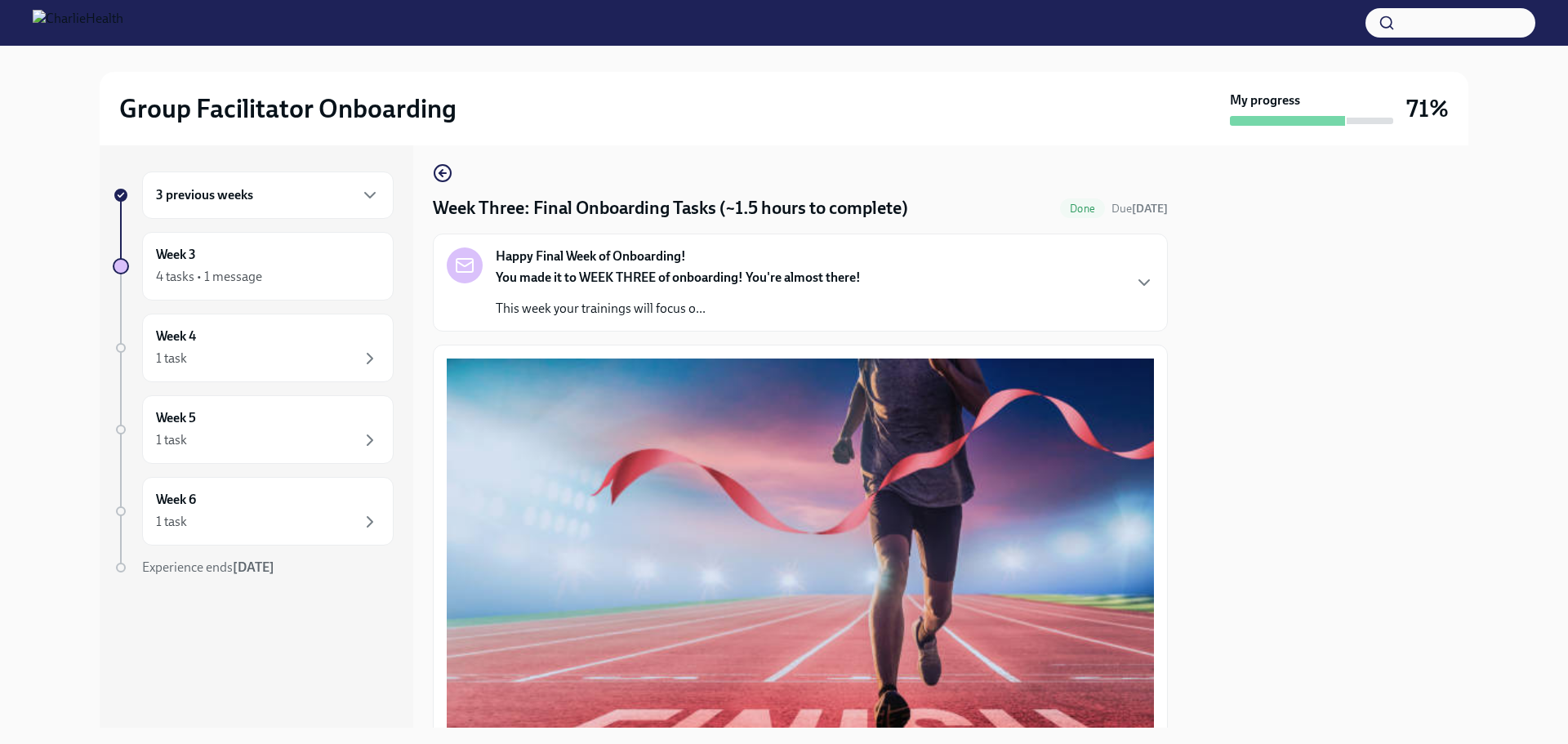scroll, scrollTop: 0, scrollLeft: 0, axis: both 